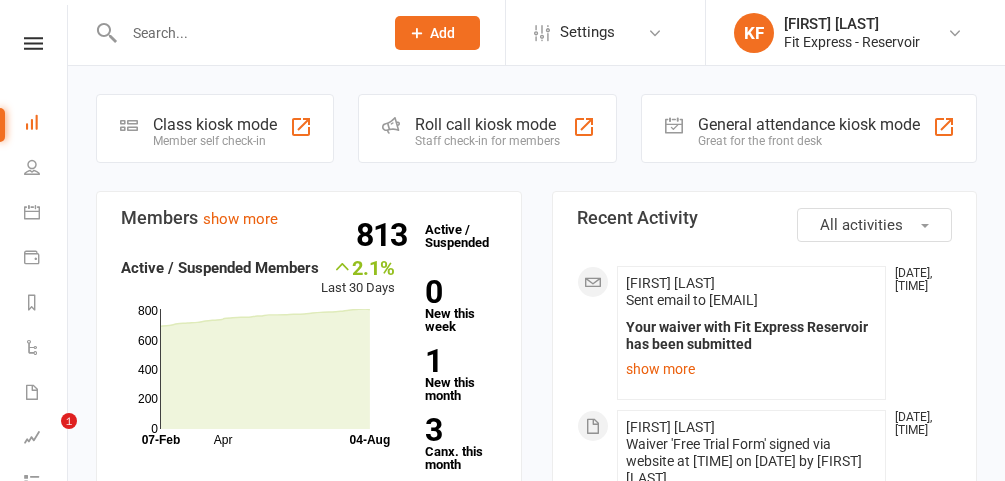 scroll, scrollTop: 0, scrollLeft: 0, axis: both 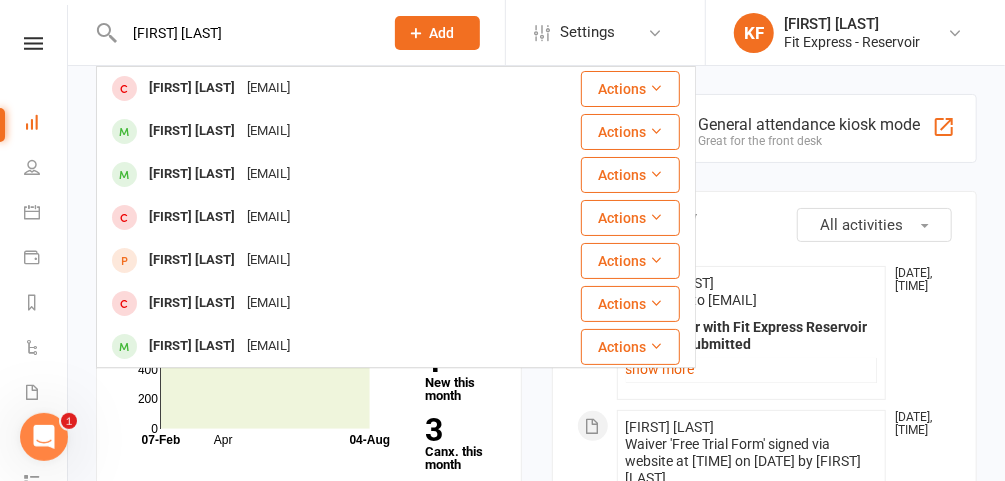 type on "[FIRST] [LAST]" 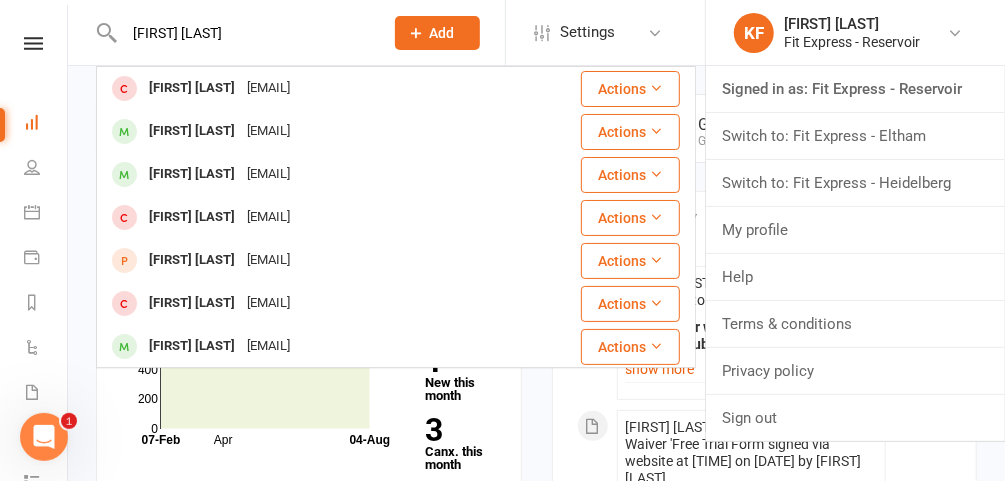 type 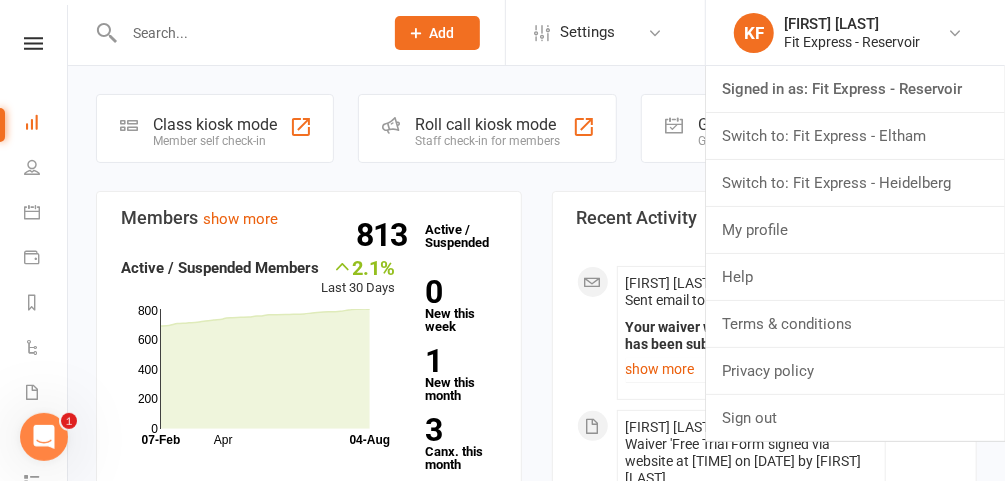 click on "Switch to: Fit Express - Heidelberg" at bounding box center (855, 183) 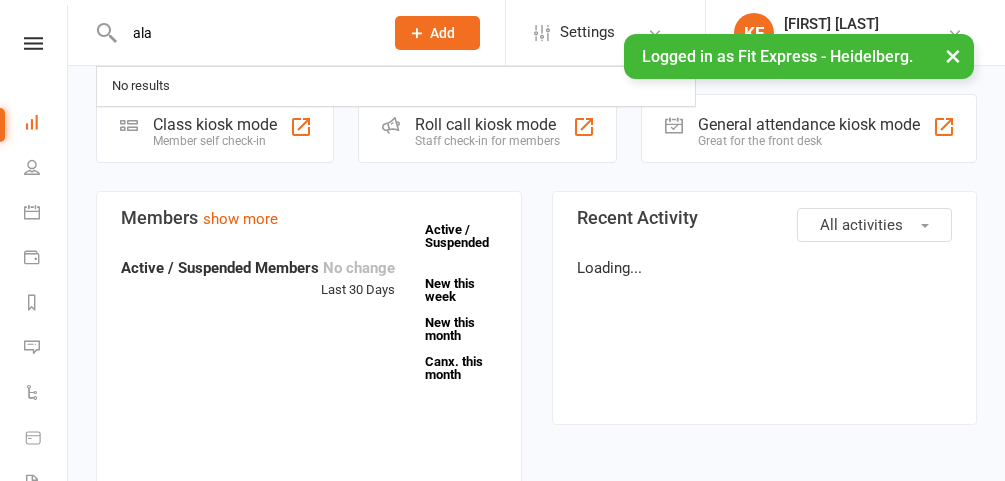 scroll, scrollTop: 0, scrollLeft: 0, axis: both 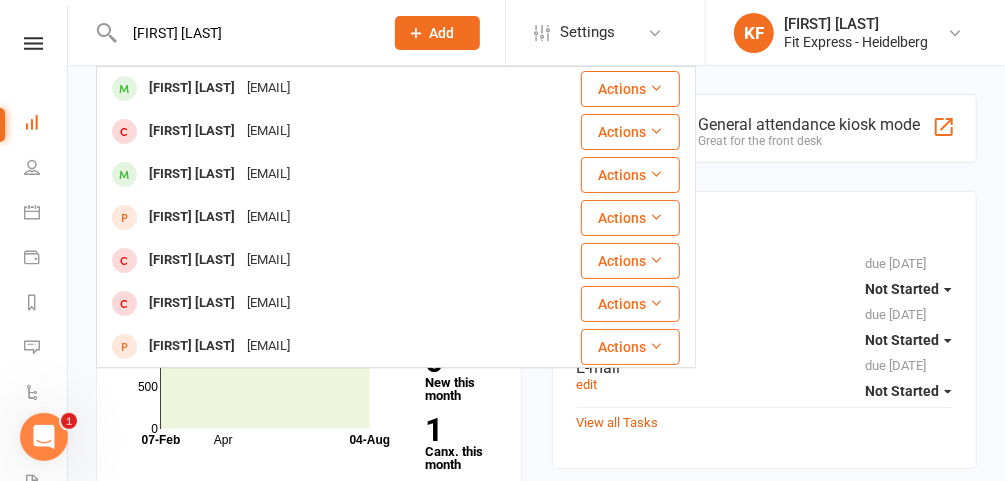 type on "[FIRST] [LAST]" 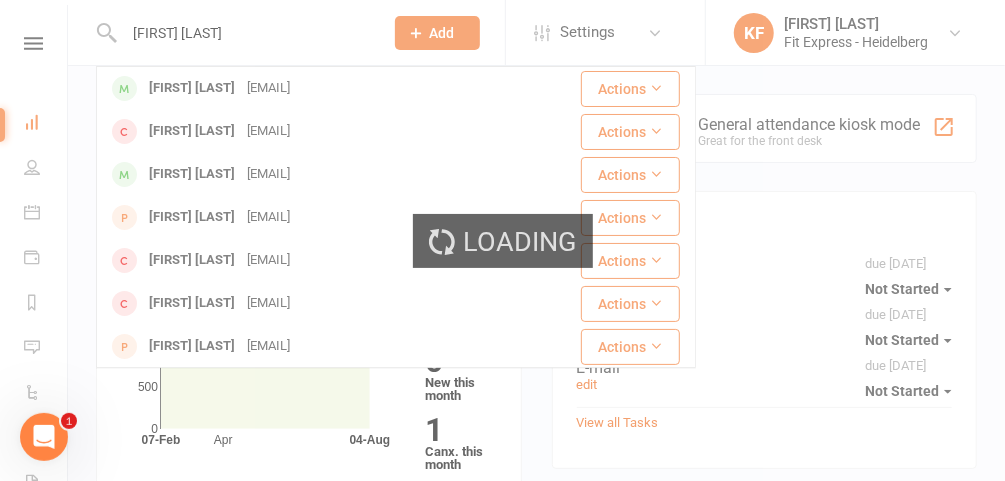 type 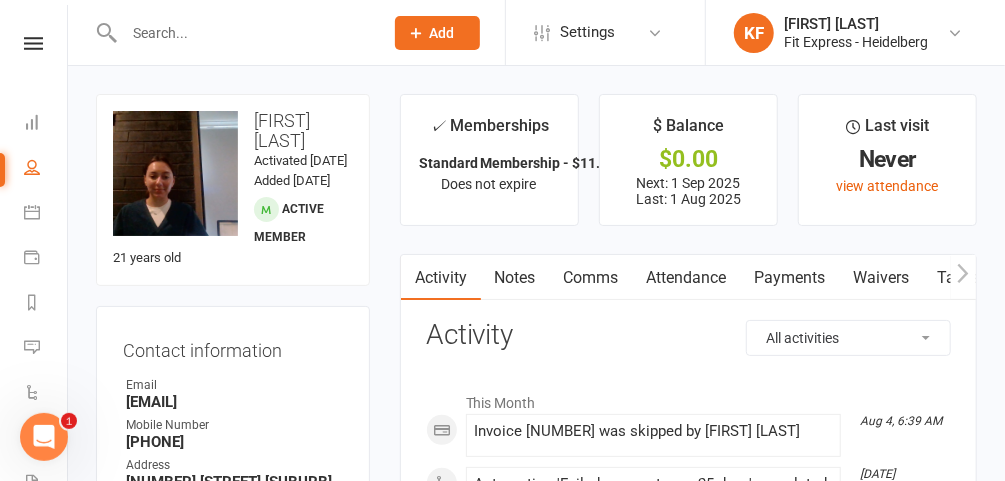 click on "Payments" at bounding box center (790, 278) 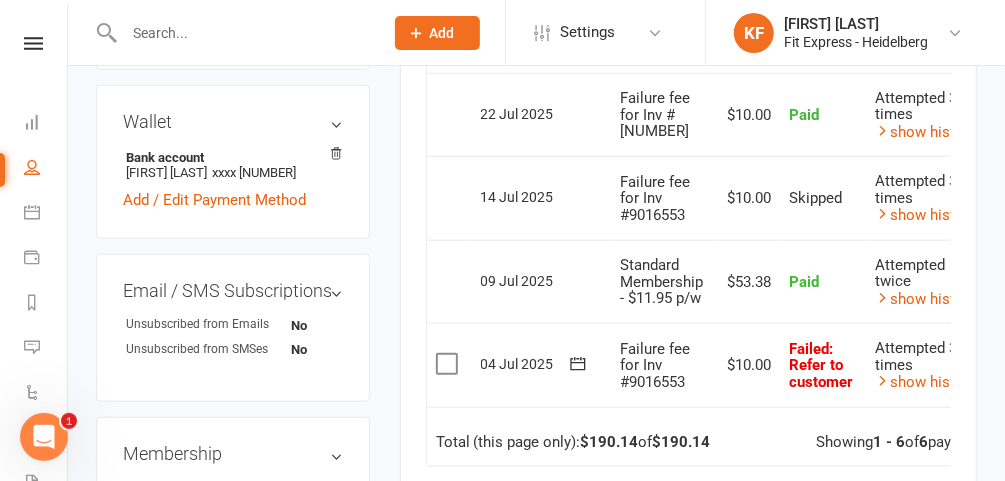 scroll, scrollTop: 697, scrollLeft: 0, axis: vertical 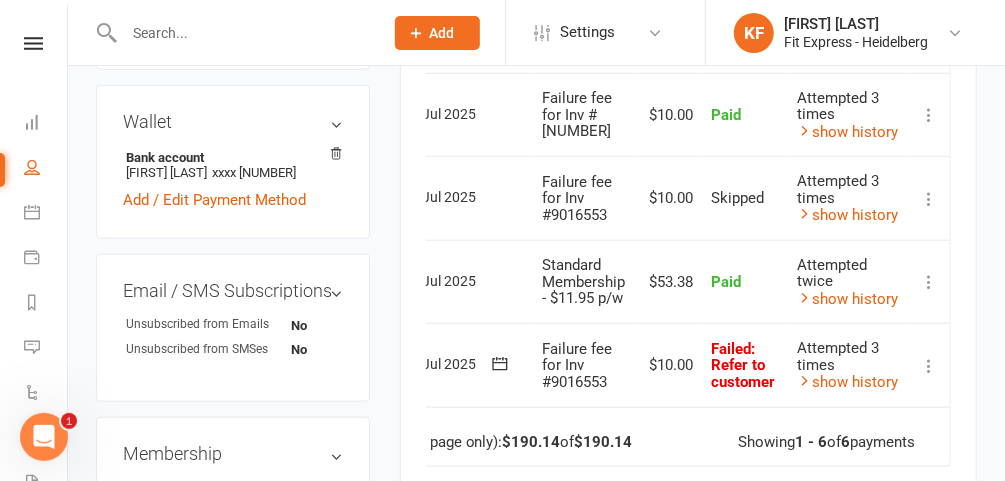 click at bounding box center [929, 366] 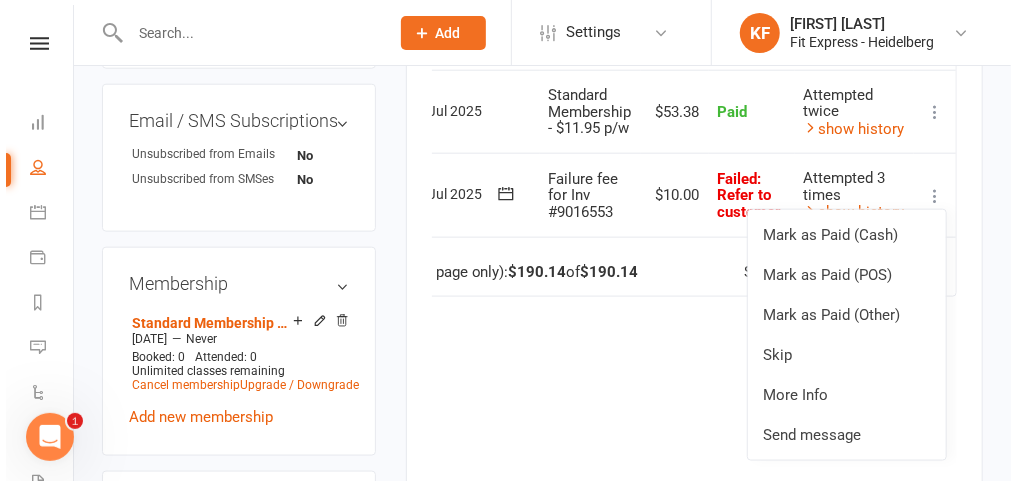 scroll, scrollTop: 868, scrollLeft: 0, axis: vertical 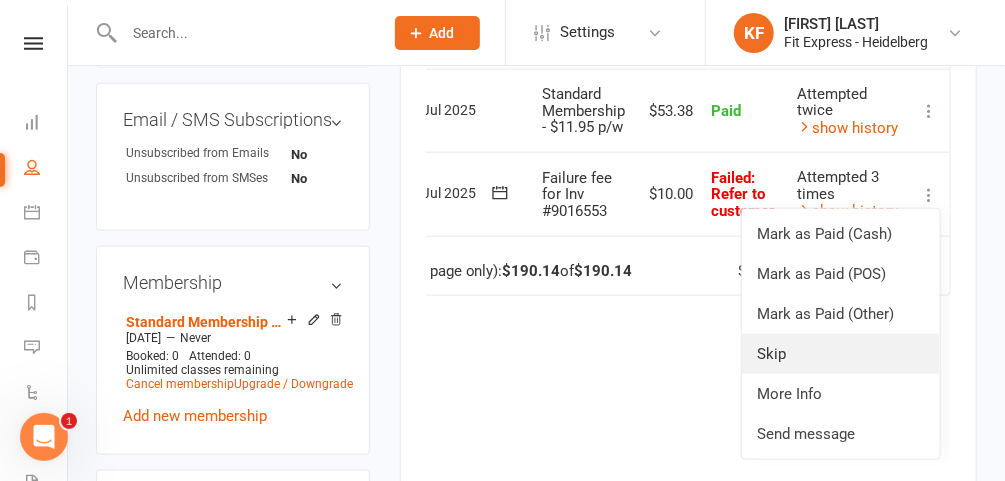 click on "Skip" at bounding box center [841, 354] 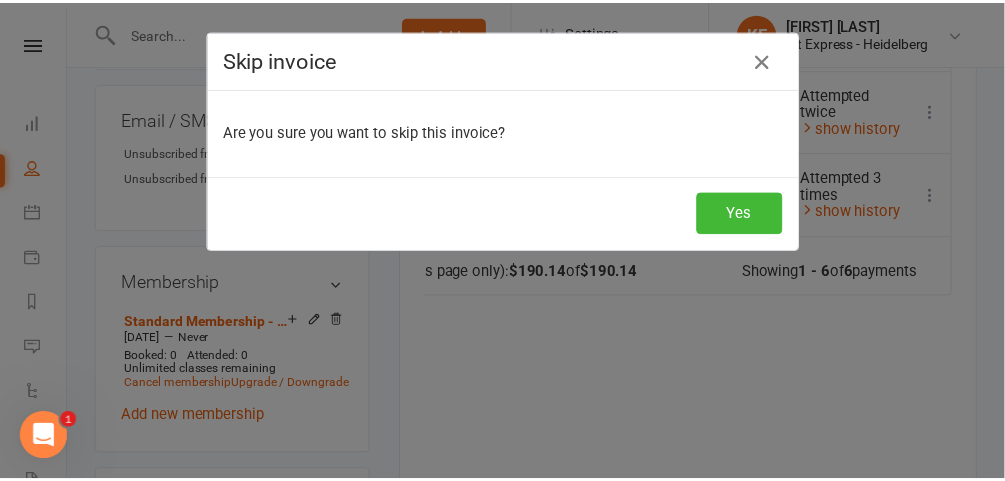 scroll, scrollTop: 0, scrollLeft: 70, axis: horizontal 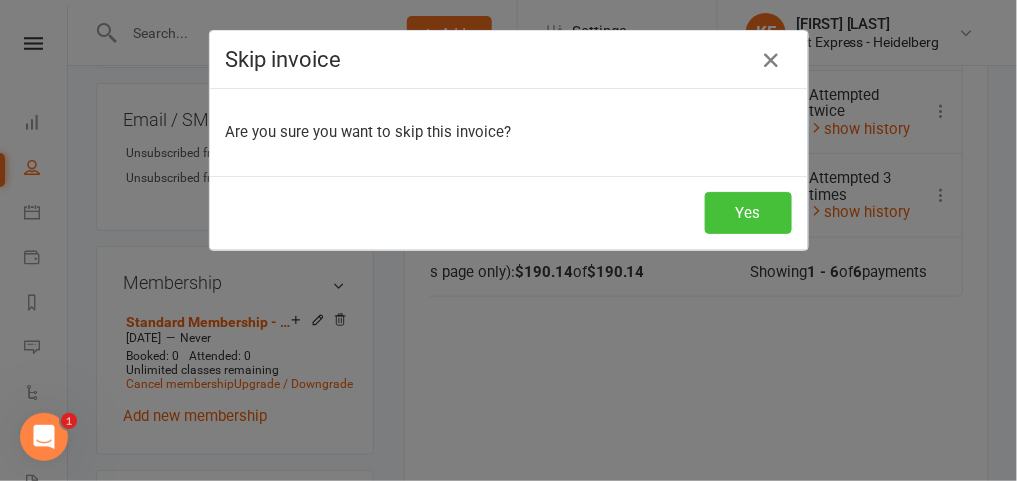 click on "Yes" at bounding box center [748, 213] 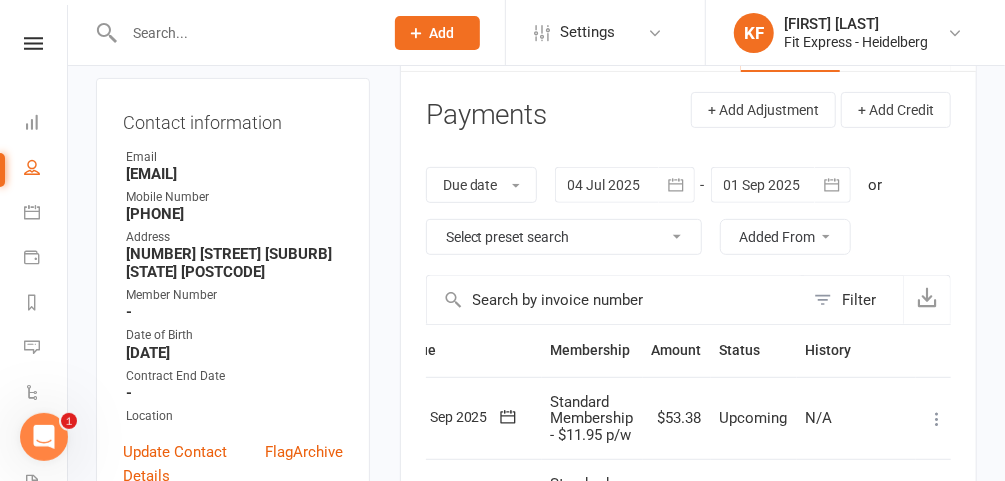 scroll, scrollTop: 0, scrollLeft: 0, axis: both 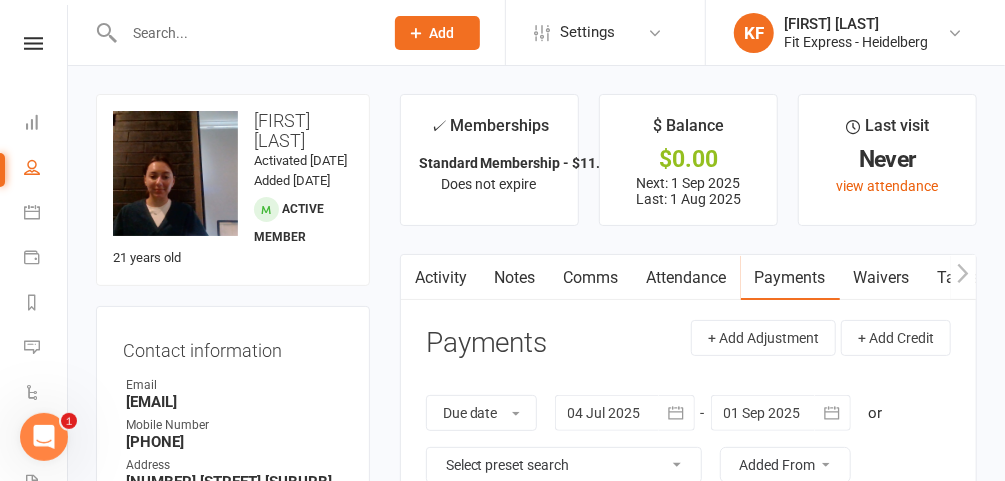 click at bounding box center [955, 33] 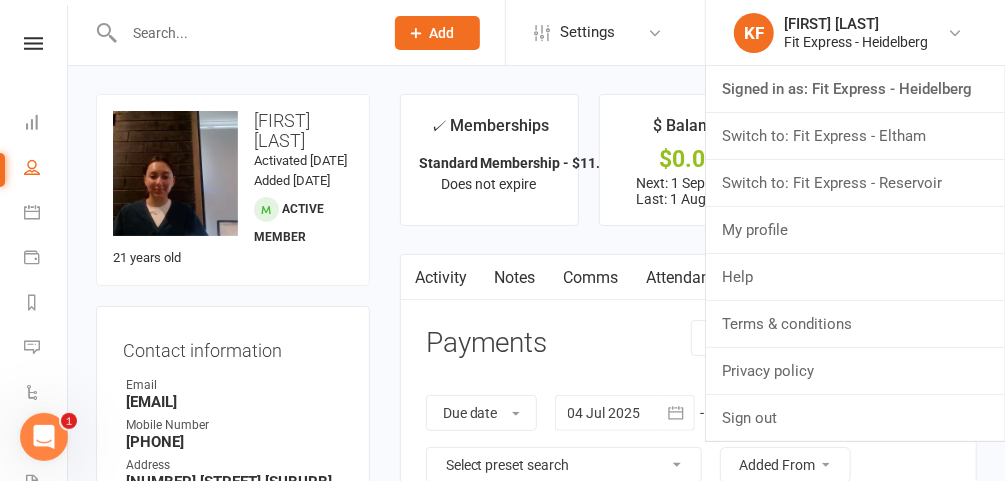 click on "Switch to: Fit Express - Reservoir" at bounding box center (855, 183) 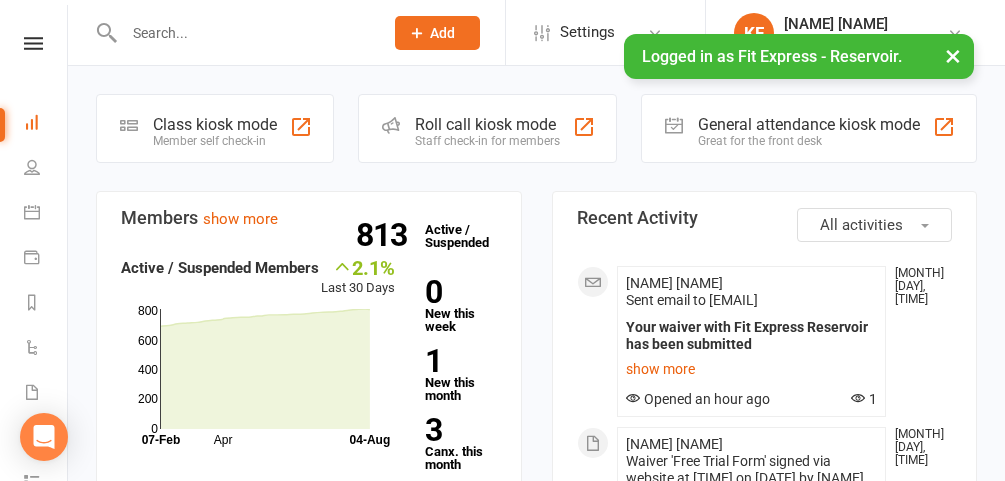 scroll, scrollTop: 0, scrollLeft: 0, axis: both 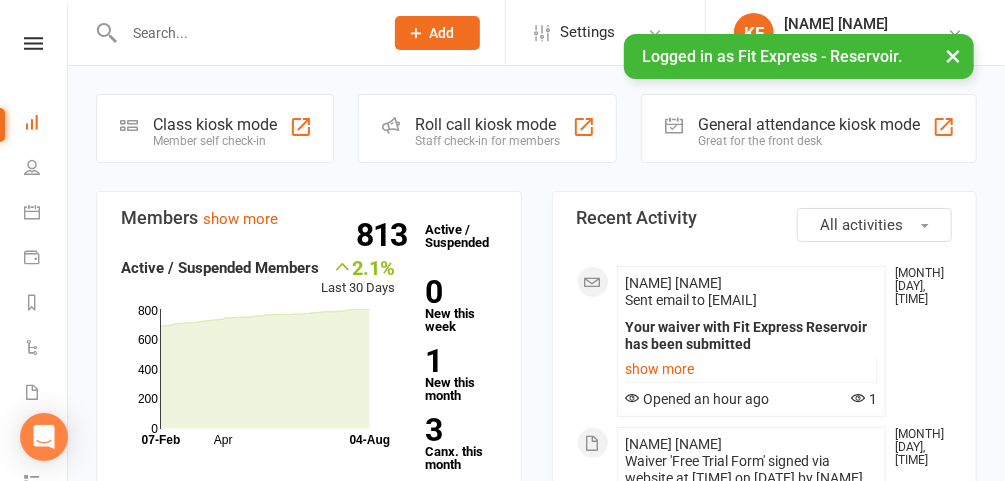 click at bounding box center [33, 43] 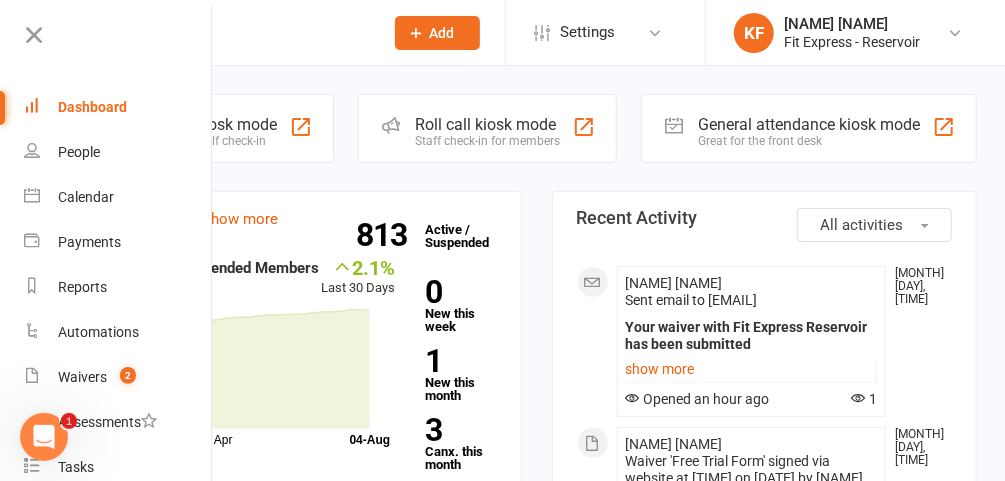 scroll, scrollTop: 0, scrollLeft: 0, axis: both 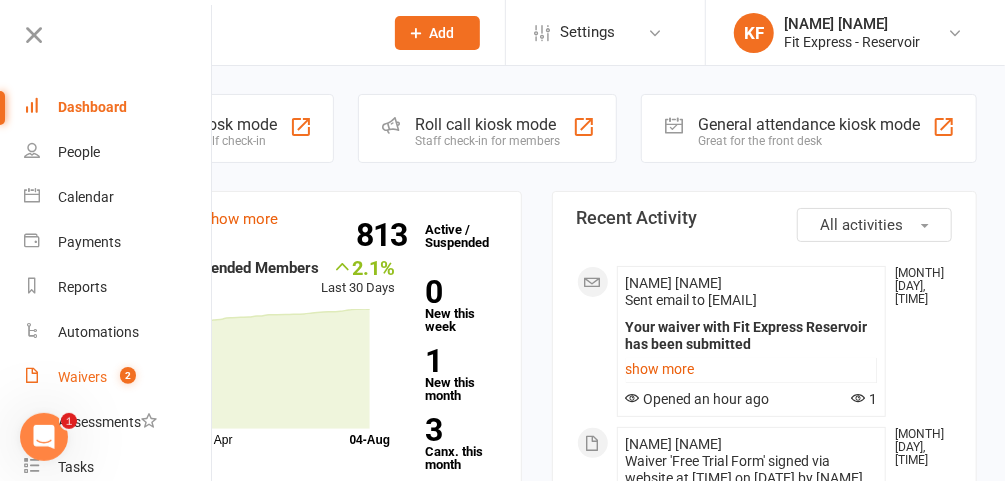 click on "Waivers   2" at bounding box center [118, 377] 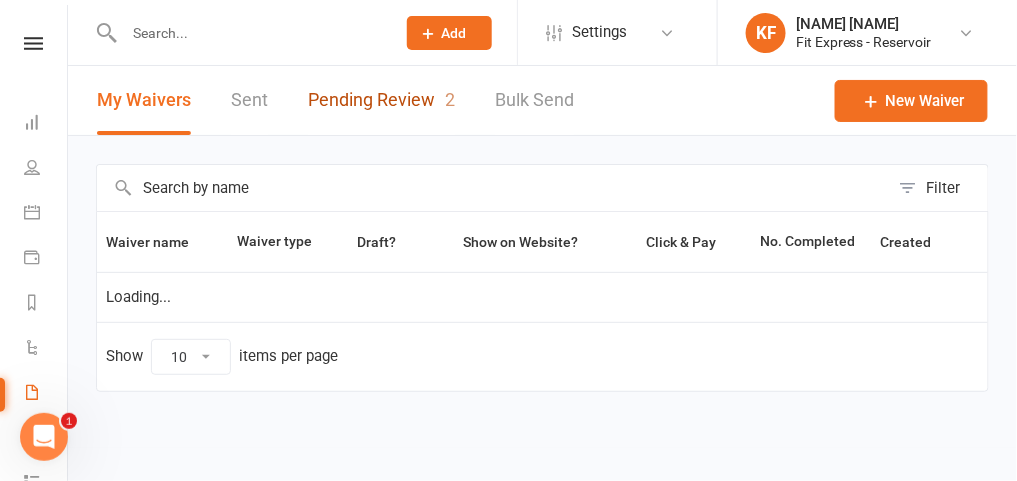 click on "Pending Review 2" at bounding box center [381, 100] 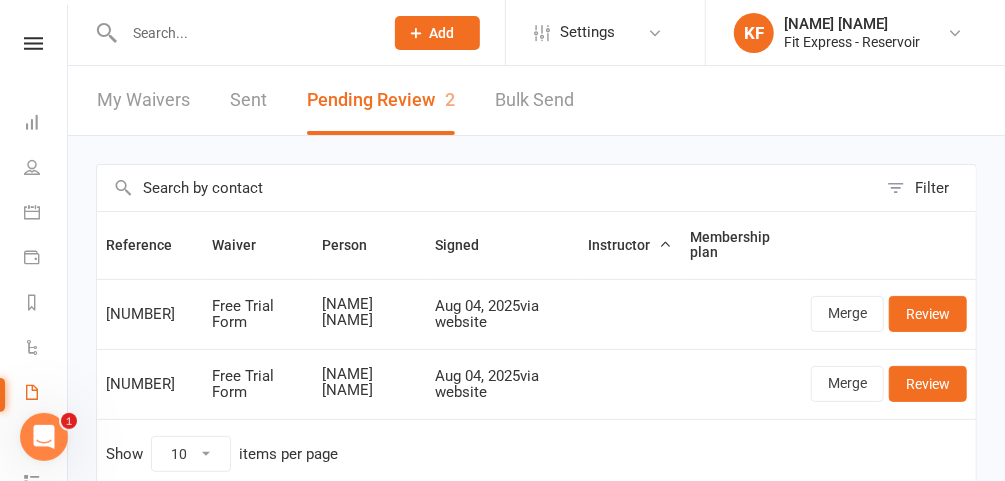 click on "KF Karl Faraj Fit Express - Reservoir" at bounding box center (853, 33) 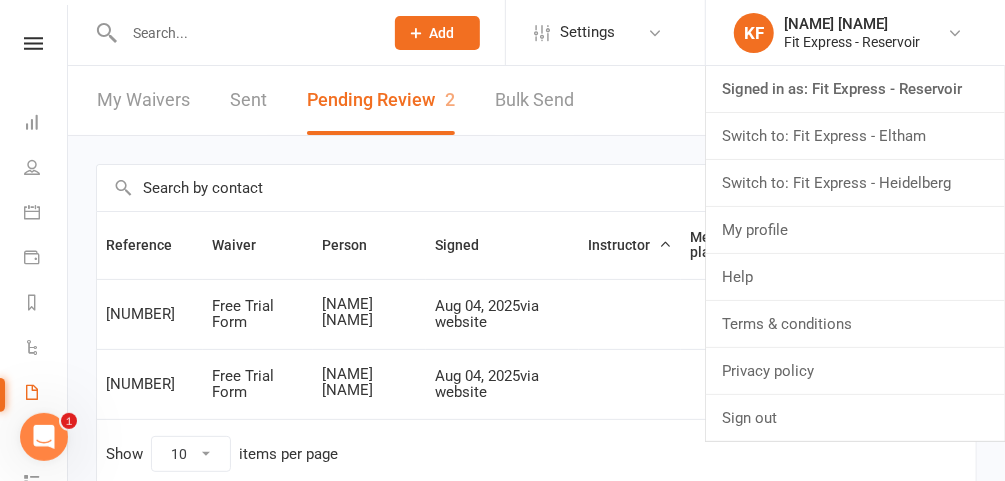 click on "Switch to: Fit Express - Eltham" at bounding box center [855, 136] 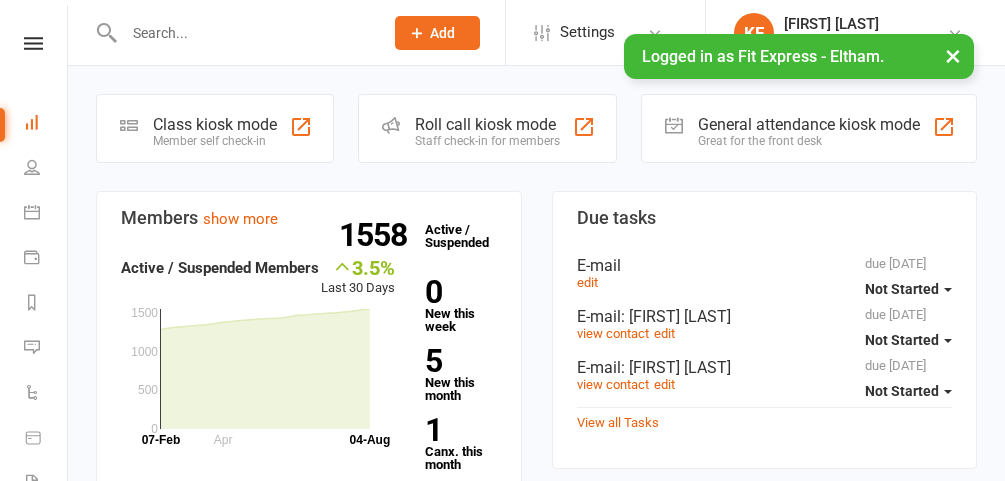 scroll, scrollTop: 0, scrollLeft: 0, axis: both 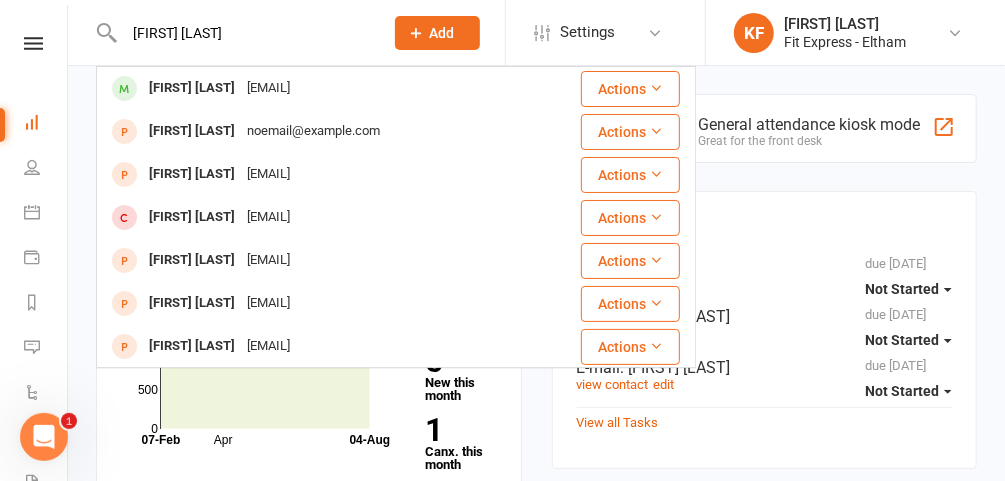 type on "madison higgin" 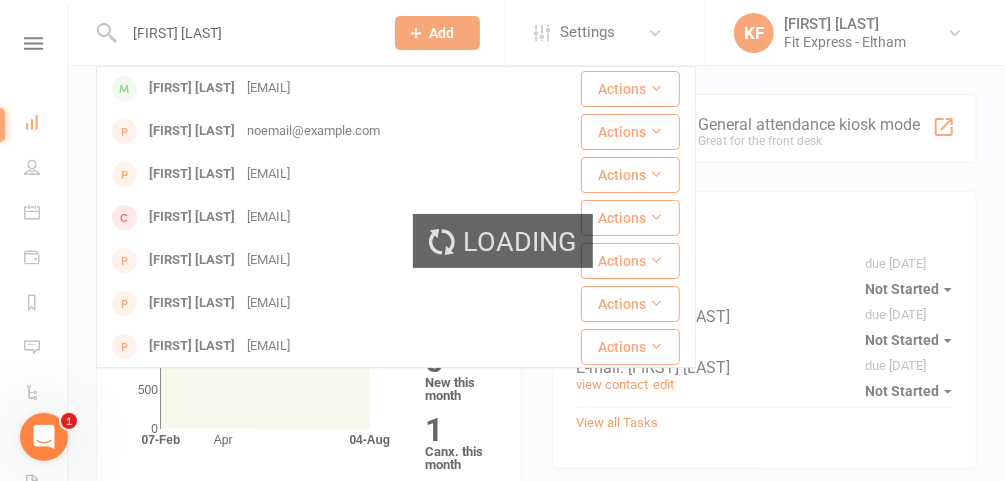 type 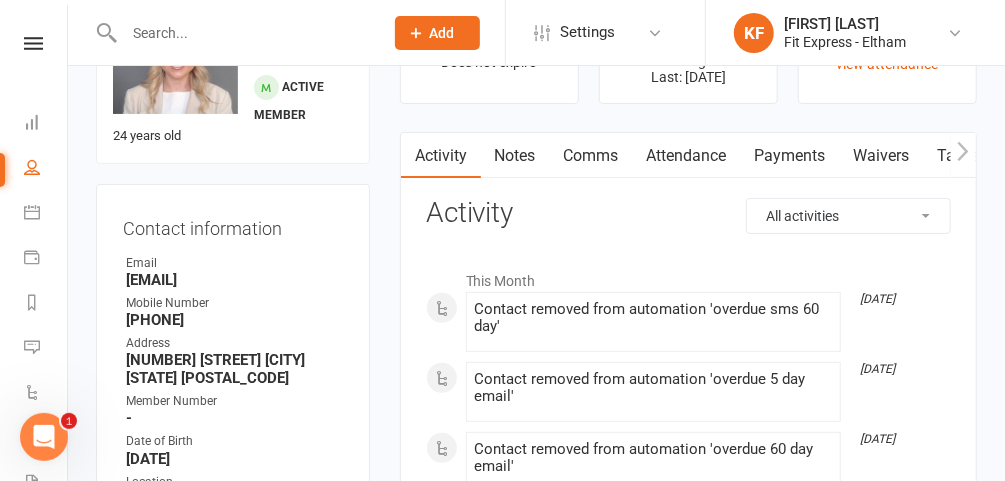 scroll, scrollTop: 123, scrollLeft: 0, axis: vertical 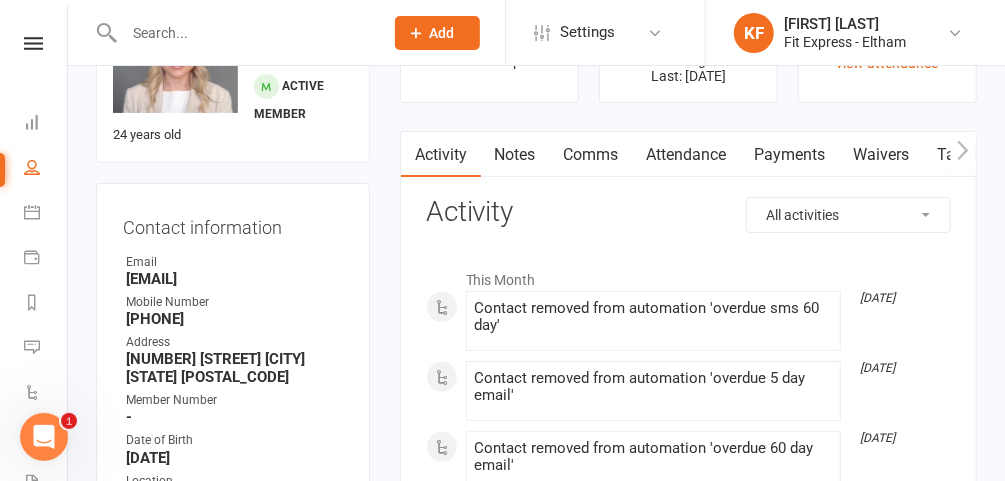 click on "Payments" at bounding box center [790, 155] 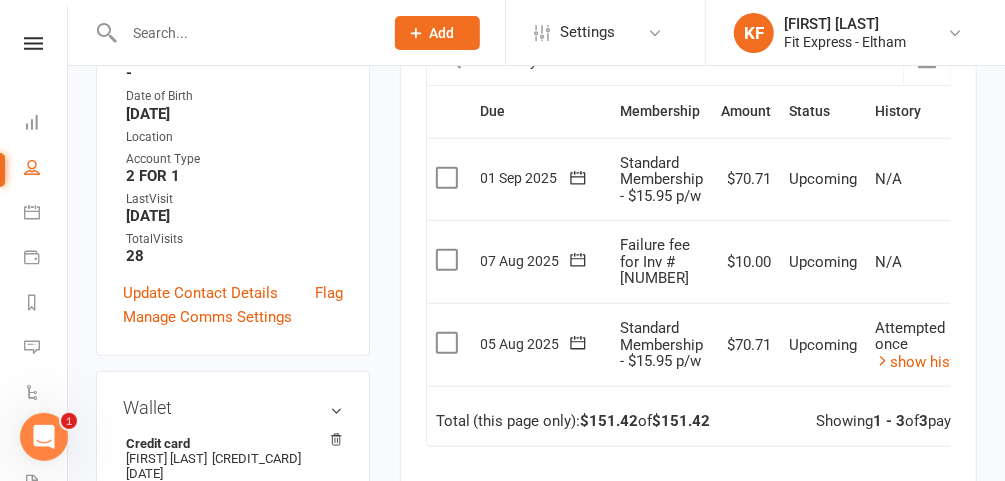 scroll, scrollTop: 468, scrollLeft: 0, axis: vertical 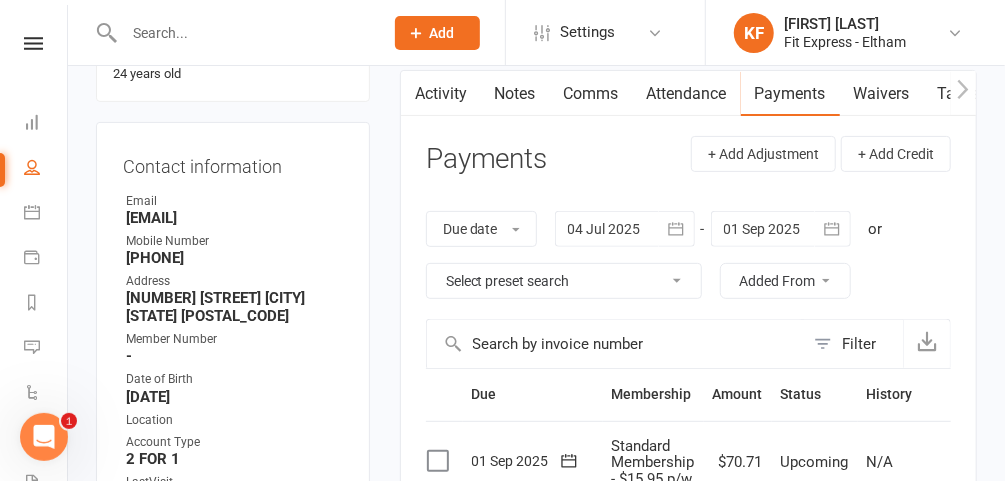 click at bounding box center [625, 229] 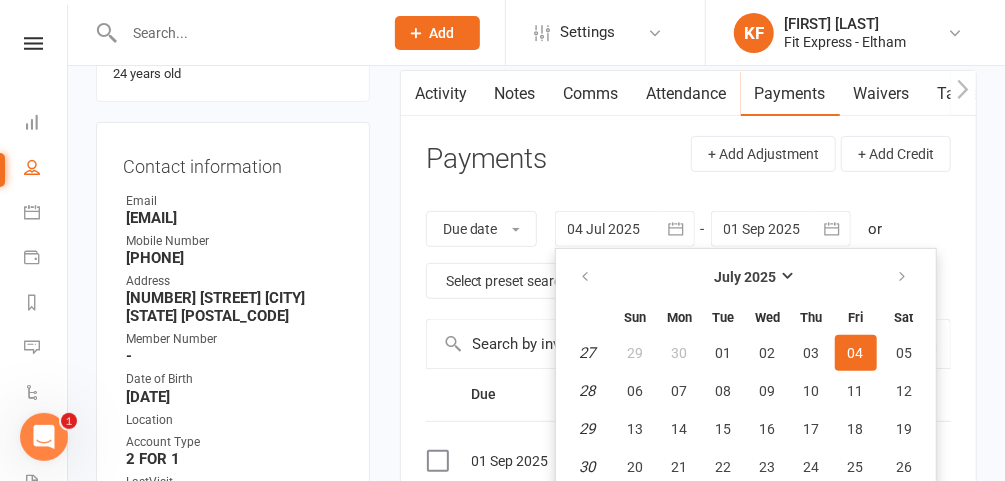 scroll, scrollTop: 259, scrollLeft: 0, axis: vertical 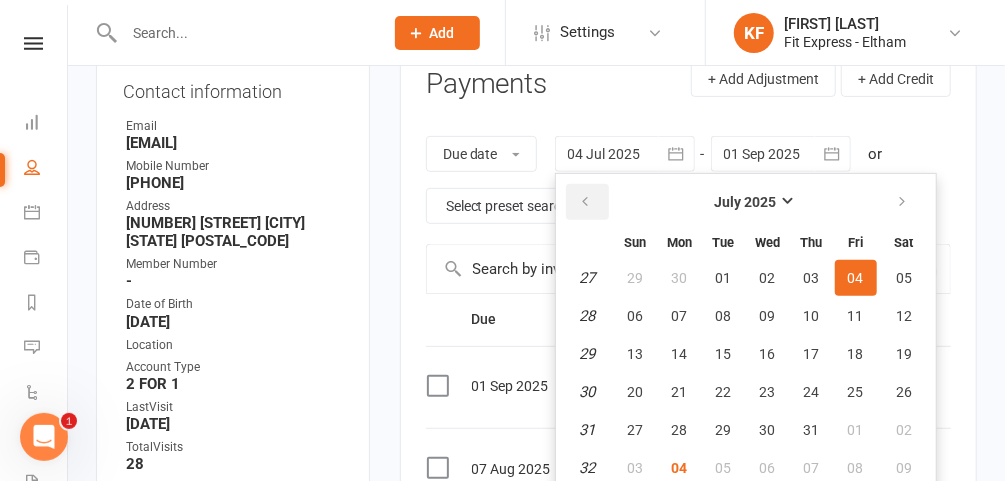 click at bounding box center (586, 202) 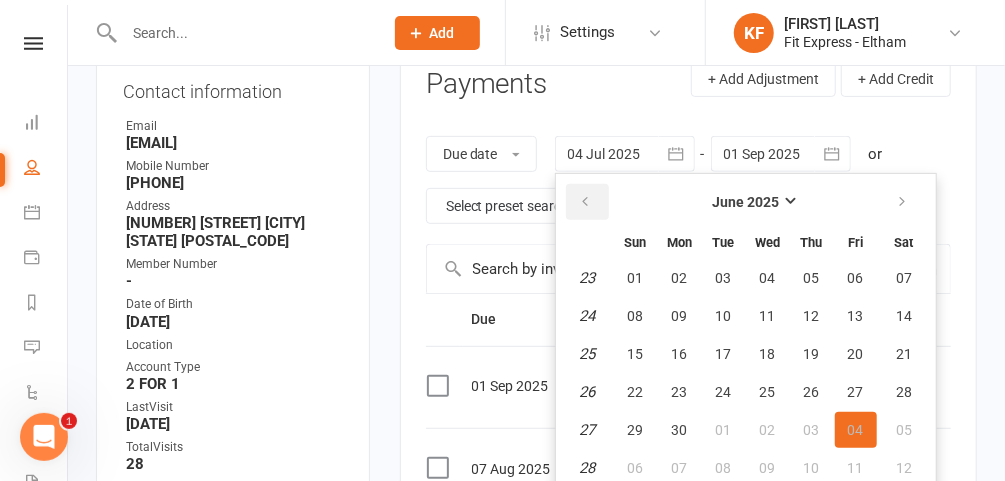 click at bounding box center (586, 202) 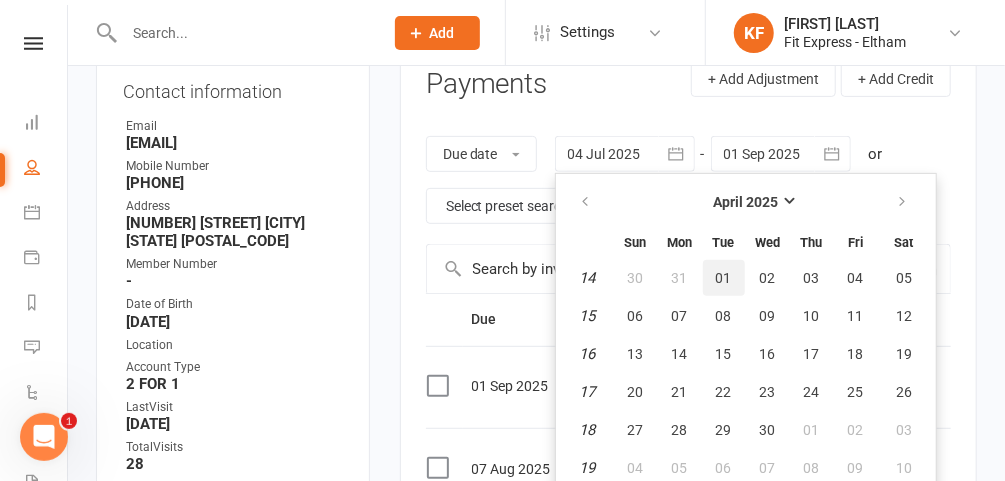 click on "01" at bounding box center [724, 278] 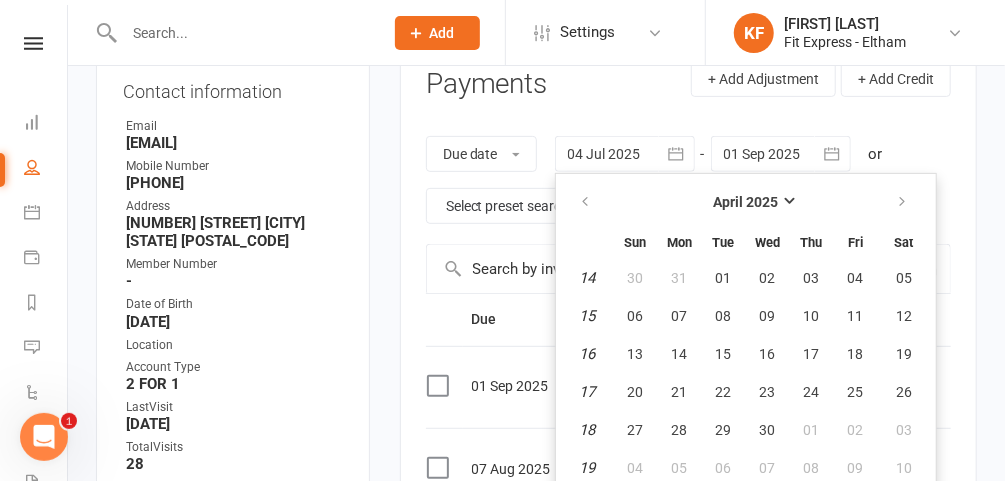 type on "01 Apr 2025" 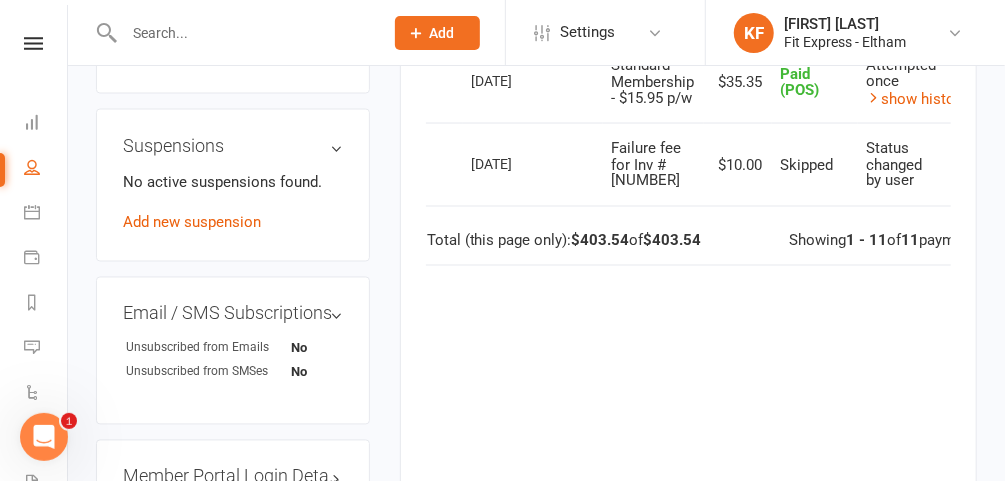 scroll, scrollTop: 1332, scrollLeft: 0, axis: vertical 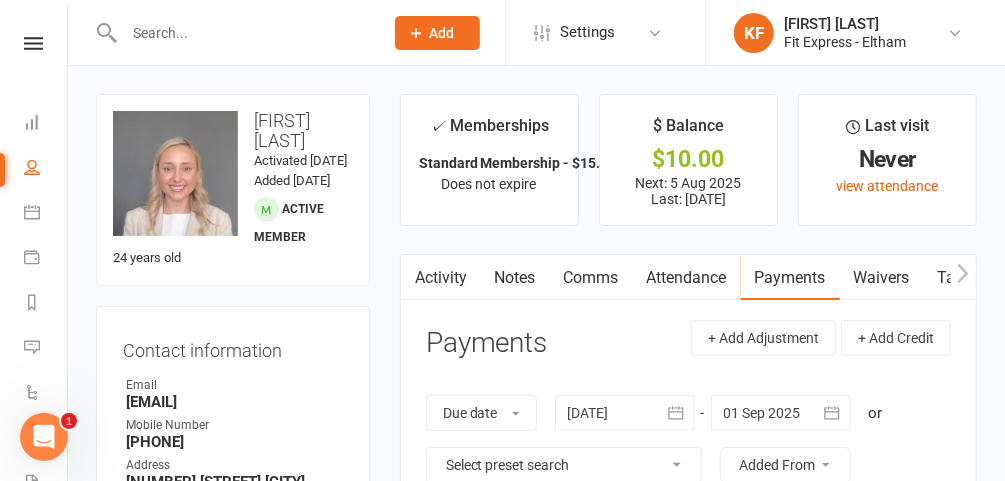 click at bounding box center [33, 43] 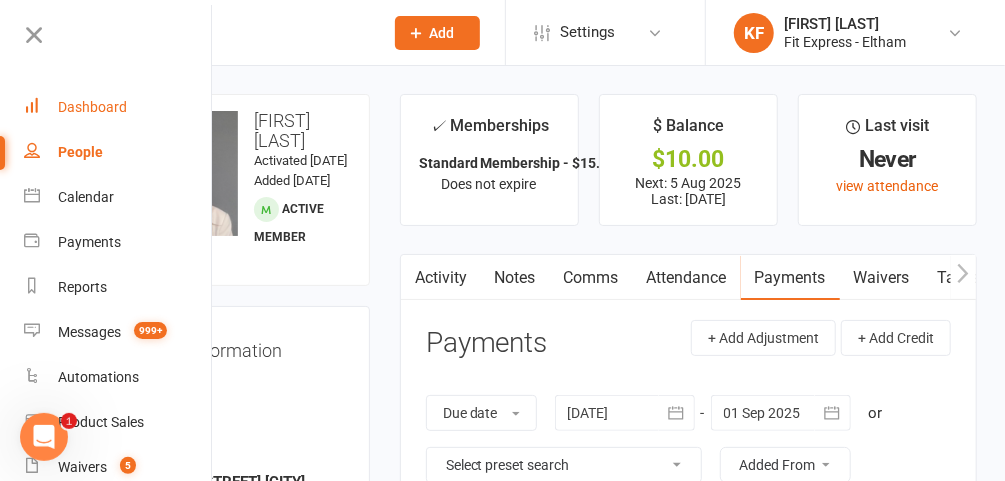 click on "Dashboard" at bounding box center [92, 107] 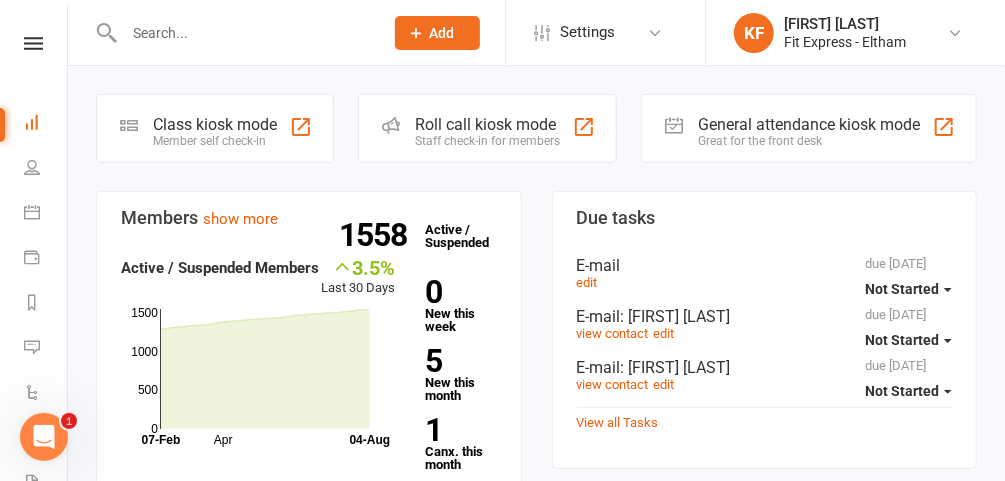 click at bounding box center [955, 33] 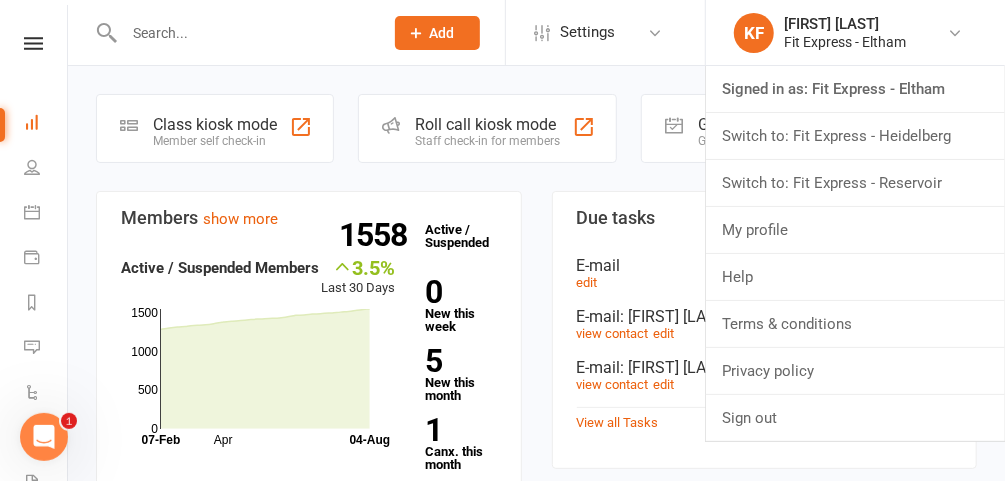 click on "Switch to: Fit Express - Reservoir" at bounding box center [855, 183] 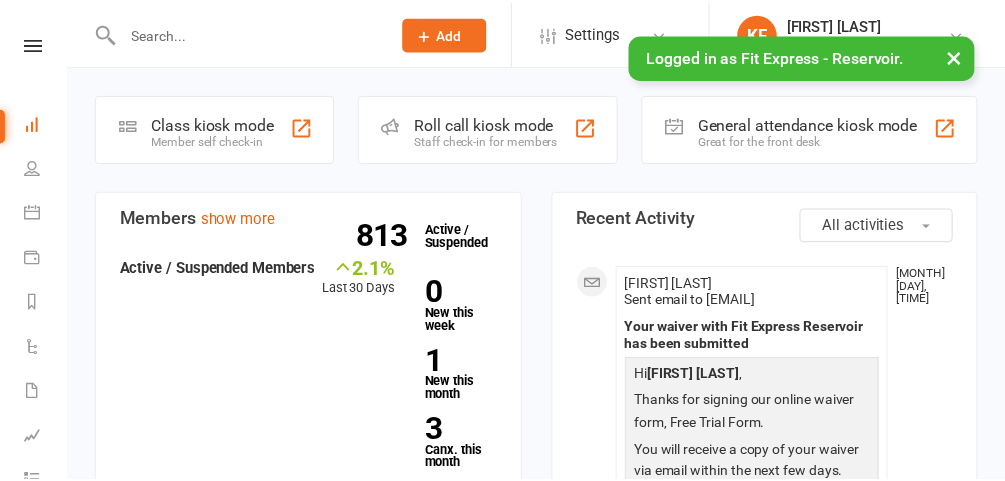 scroll, scrollTop: 0, scrollLeft: 0, axis: both 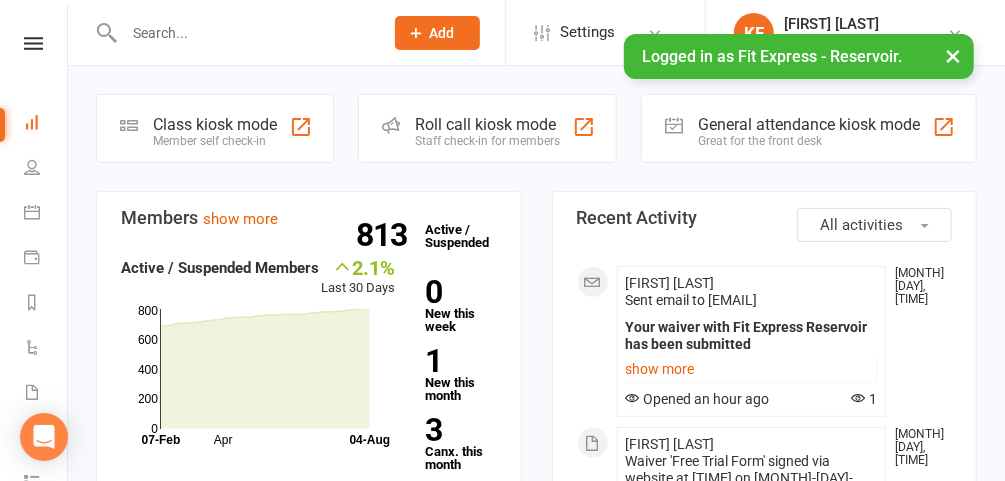 click on "×" at bounding box center (953, 55) 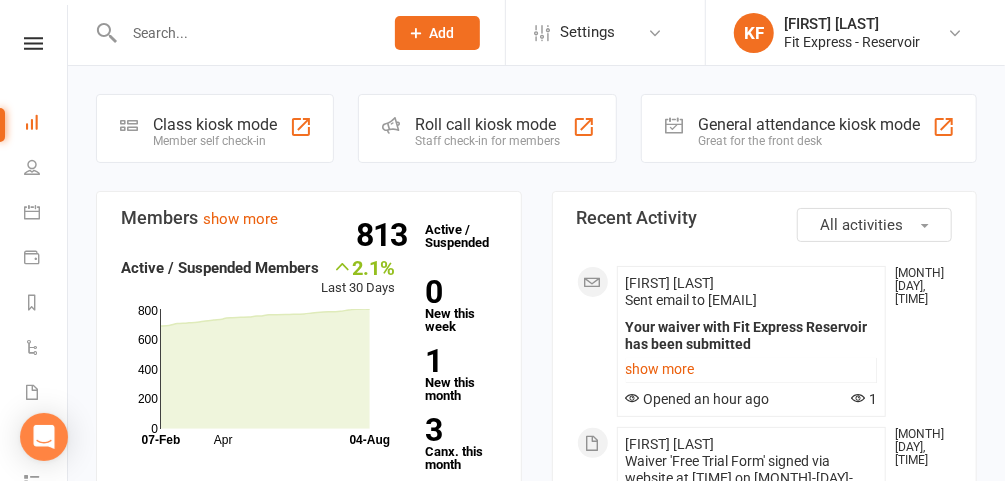 click at bounding box center [33, 43] 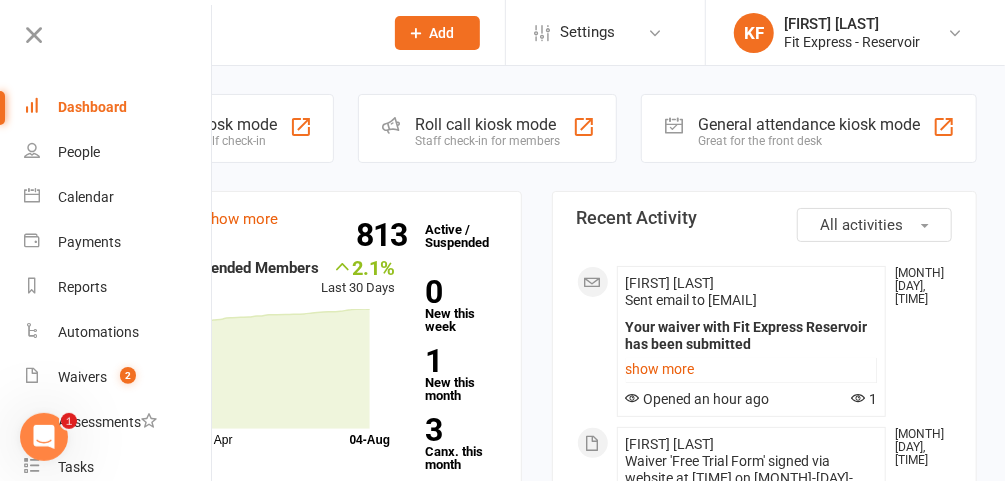 scroll, scrollTop: 0, scrollLeft: 0, axis: both 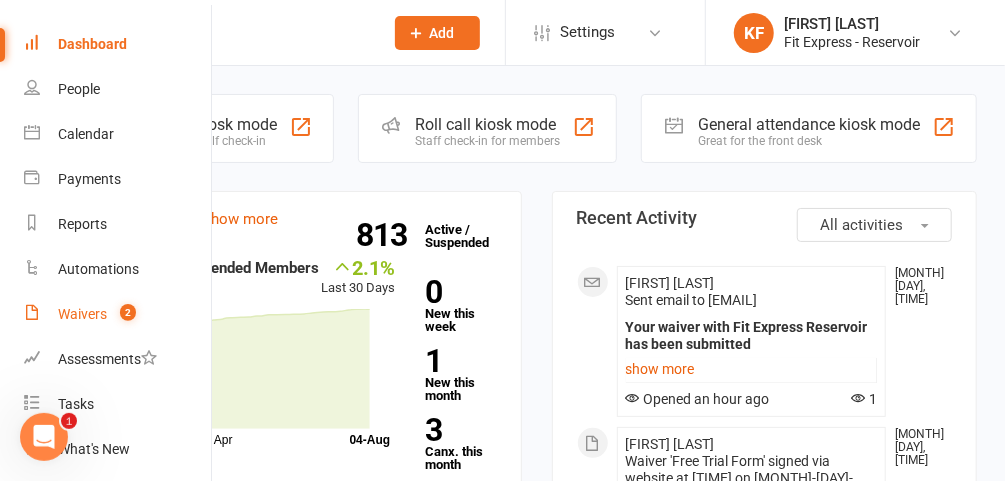 click on "Waivers   2" at bounding box center [118, 314] 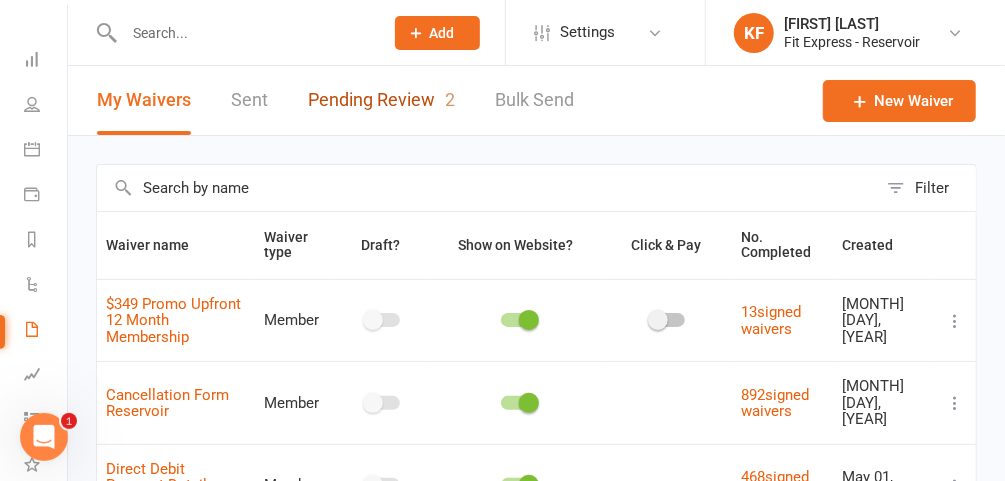 click on "Pending Review 2" at bounding box center (381, 100) 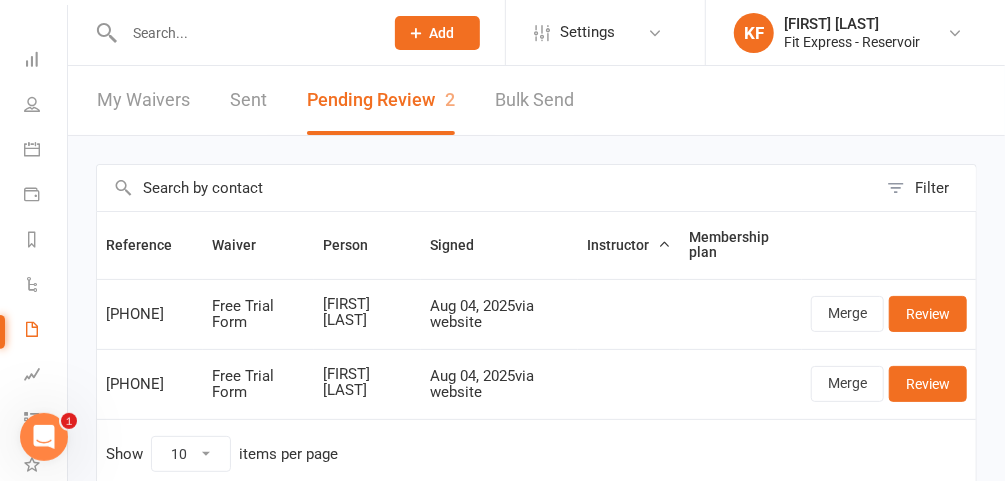 scroll, scrollTop: 87, scrollLeft: 0, axis: vertical 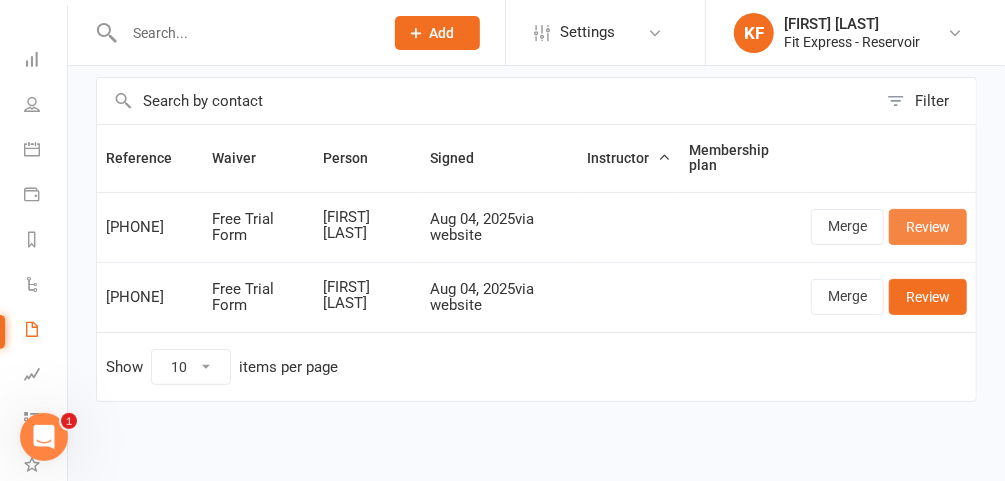 click on "Review" at bounding box center [928, 227] 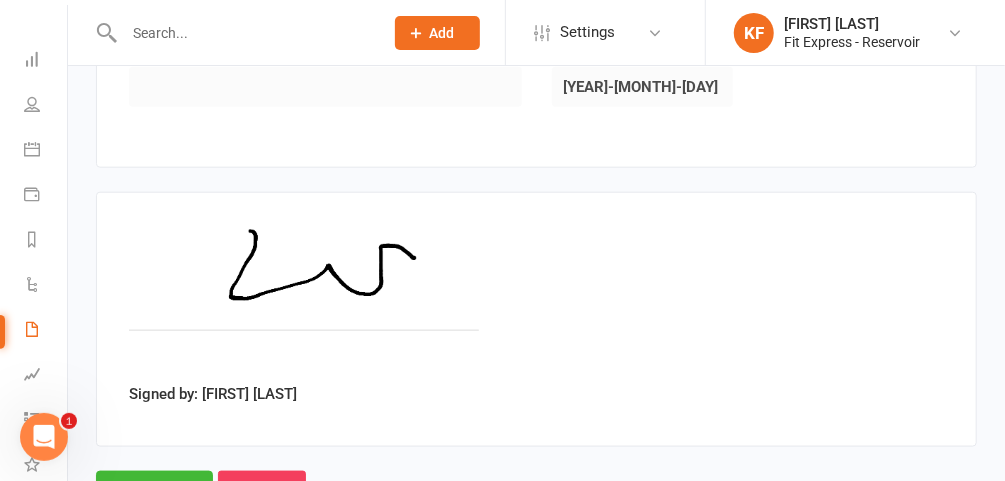 scroll, scrollTop: 848, scrollLeft: 0, axis: vertical 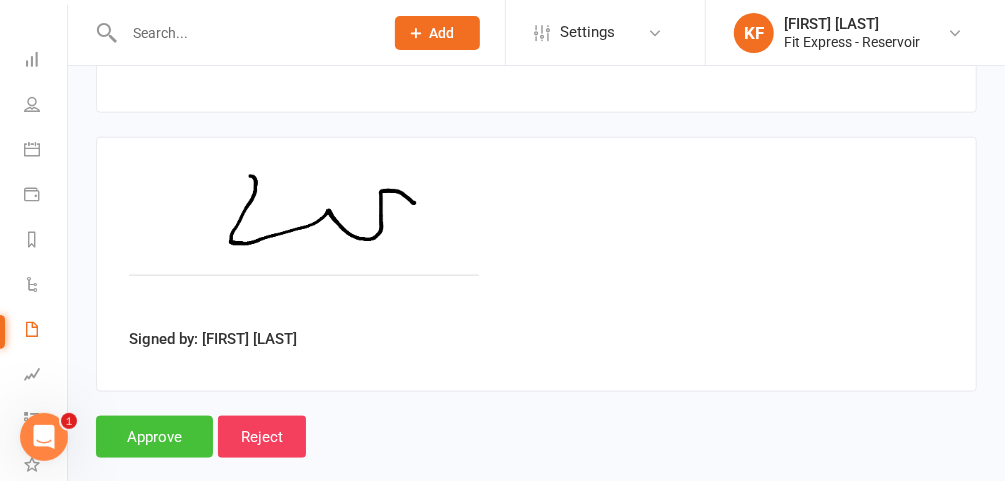 click on "Approve" at bounding box center (154, 437) 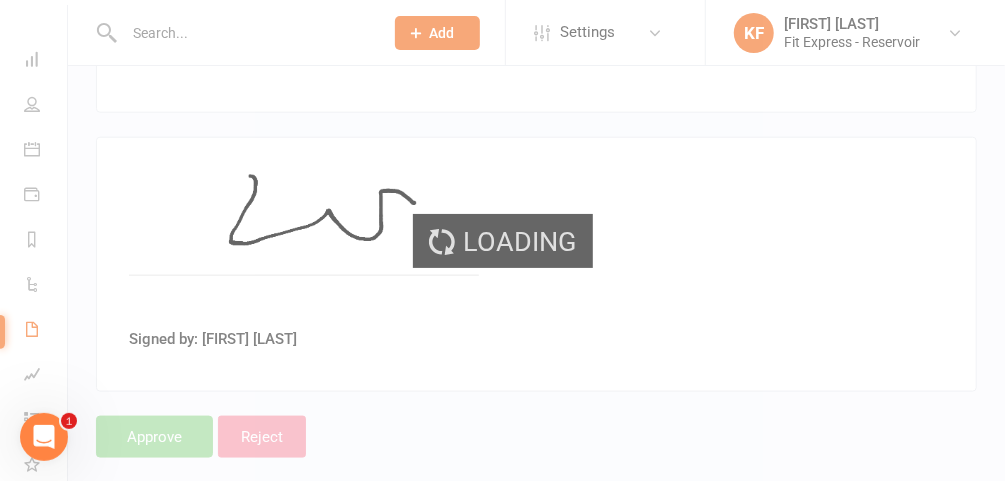 scroll, scrollTop: 0, scrollLeft: 0, axis: both 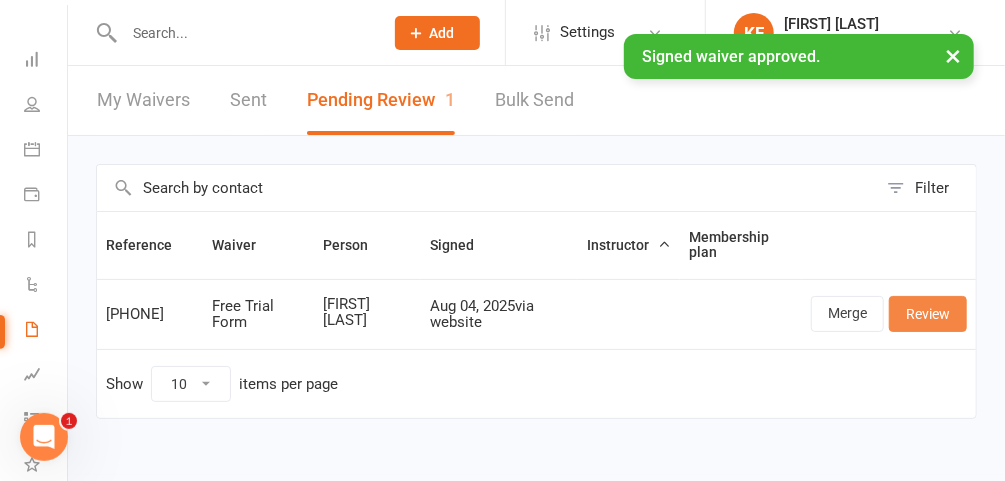 click on "Review" at bounding box center (928, 314) 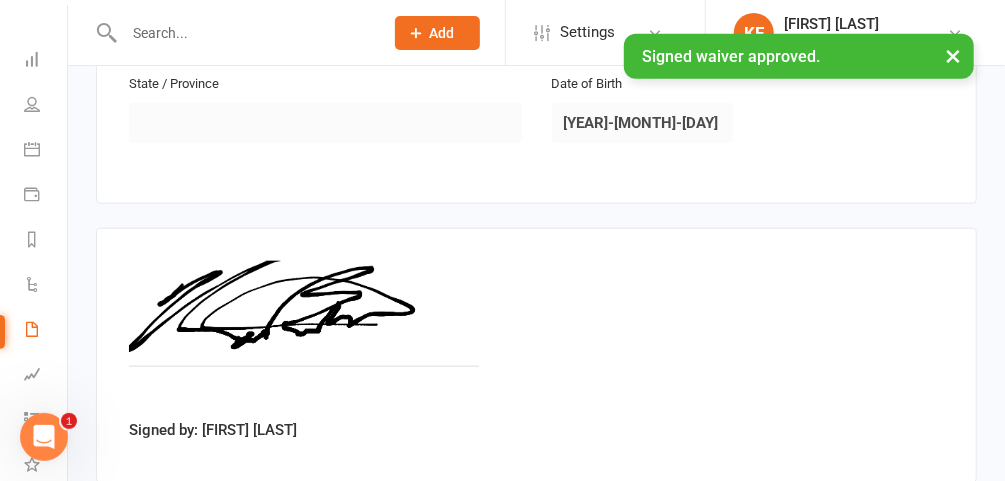 scroll, scrollTop: 848, scrollLeft: 0, axis: vertical 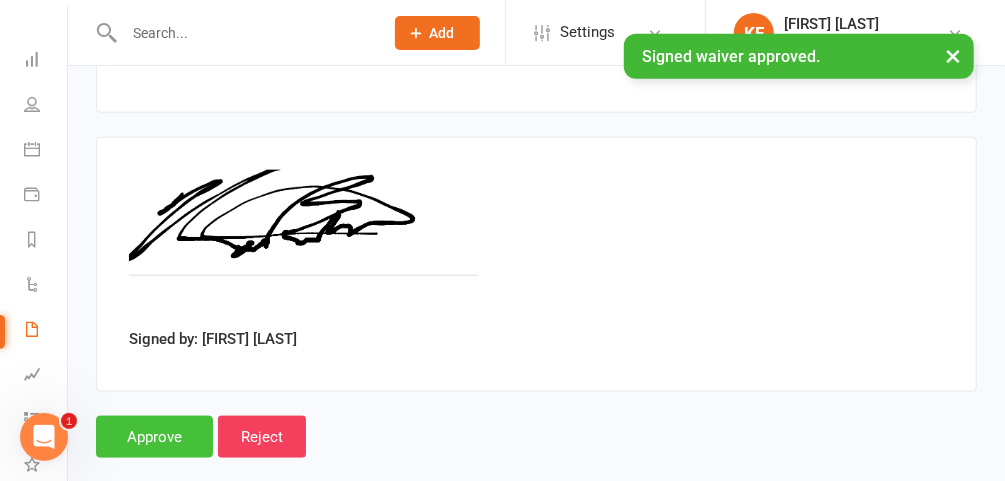 click on "Approve" at bounding box center [154, 437] 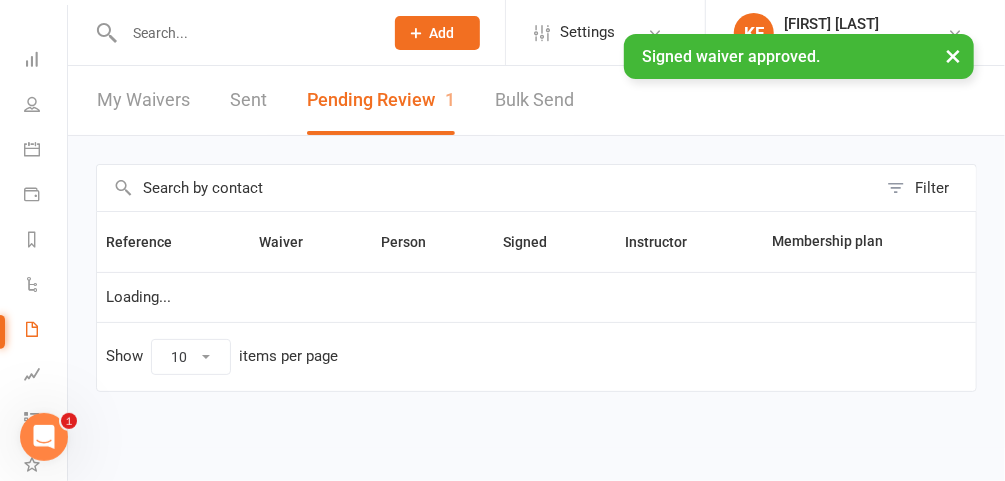 scroll, scrollTop: 0, scrollLeft: 0, axis: both 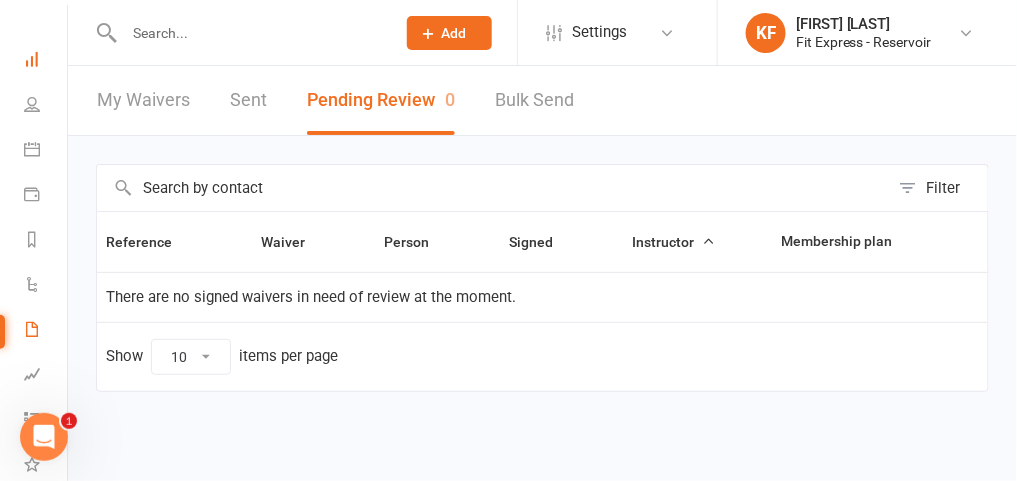 click at bounding box center [32, 59] 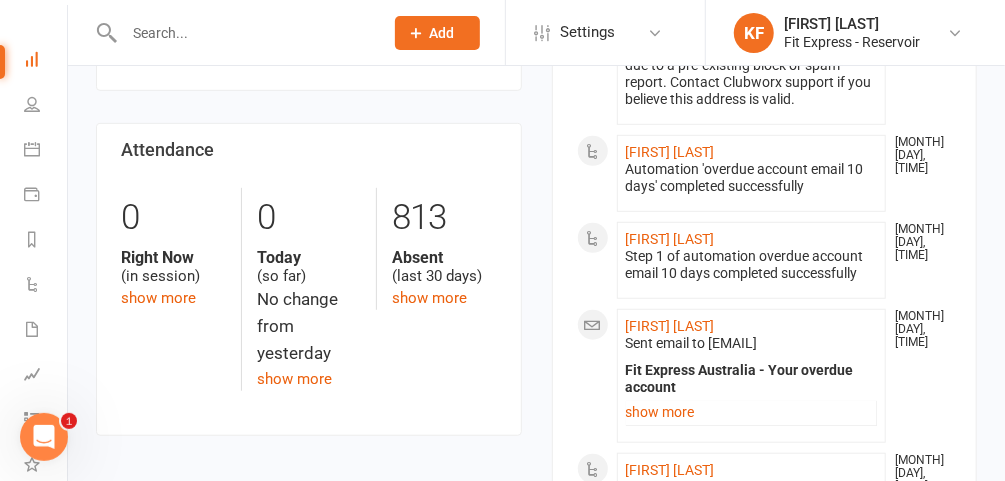 scroll, scrollTop: 0, scrollLeft: 0, axis: both 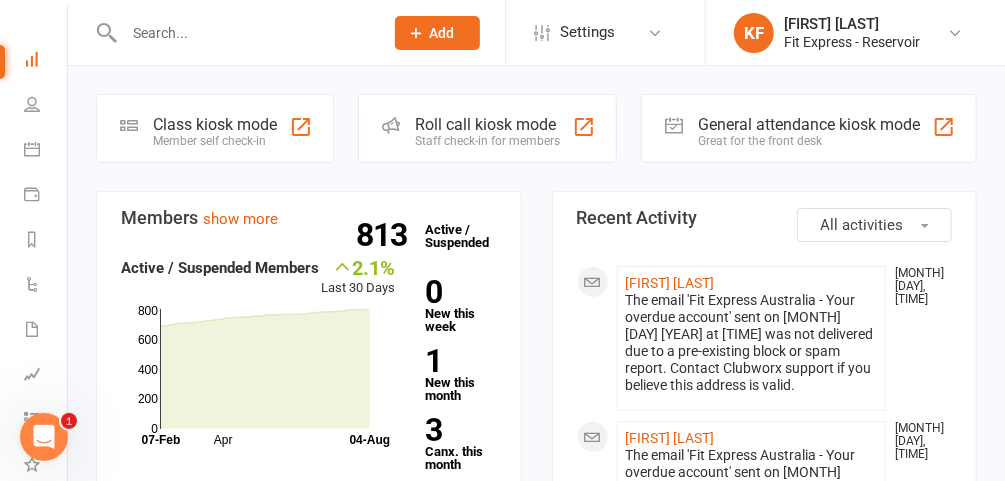 click at bounding box center (955, 33) 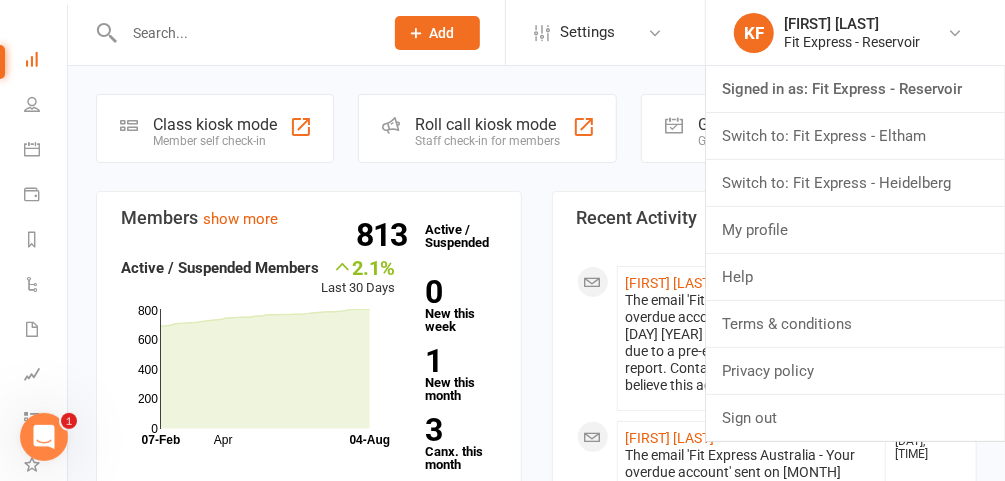 click on "Switch to: Fit Express - Eltham" at bounding box center (855, 136) 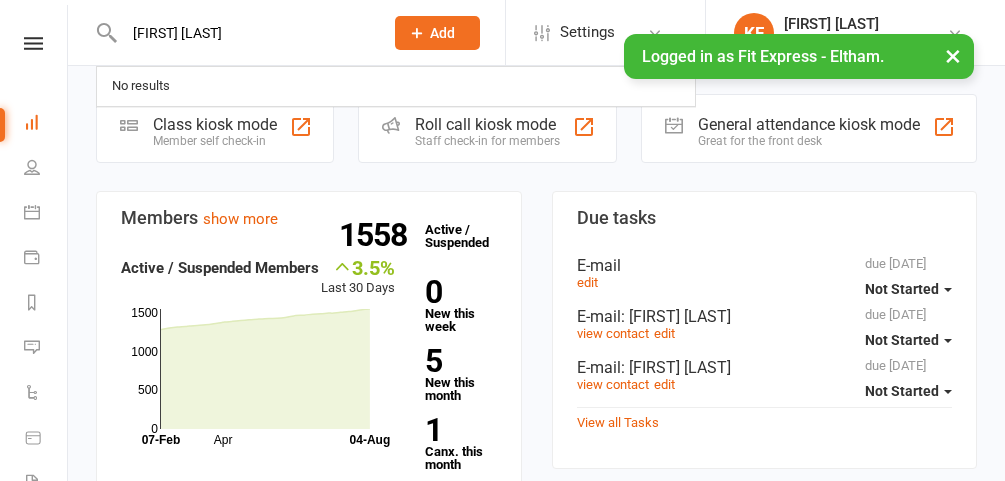 scroll, scrollTop: 0, scrollLeft: 0, axis: both 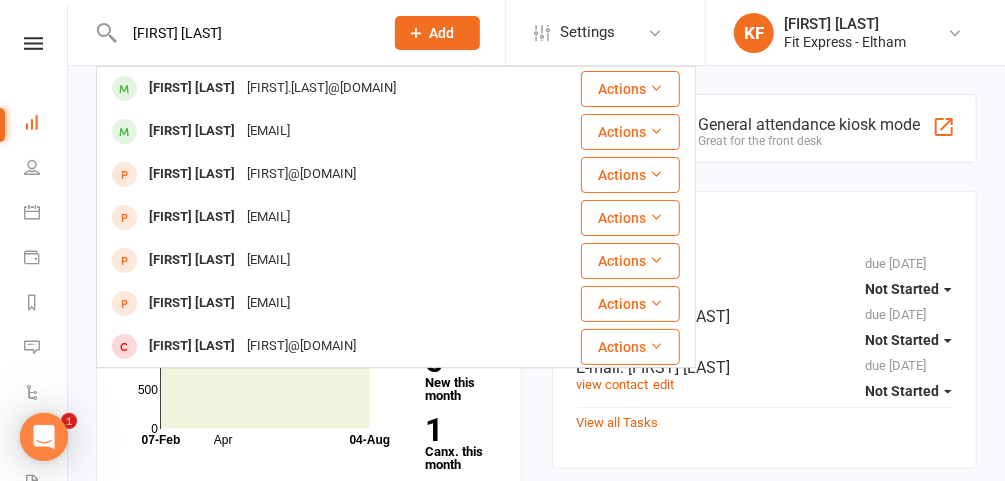 type on "[FIRST] [LAST]" 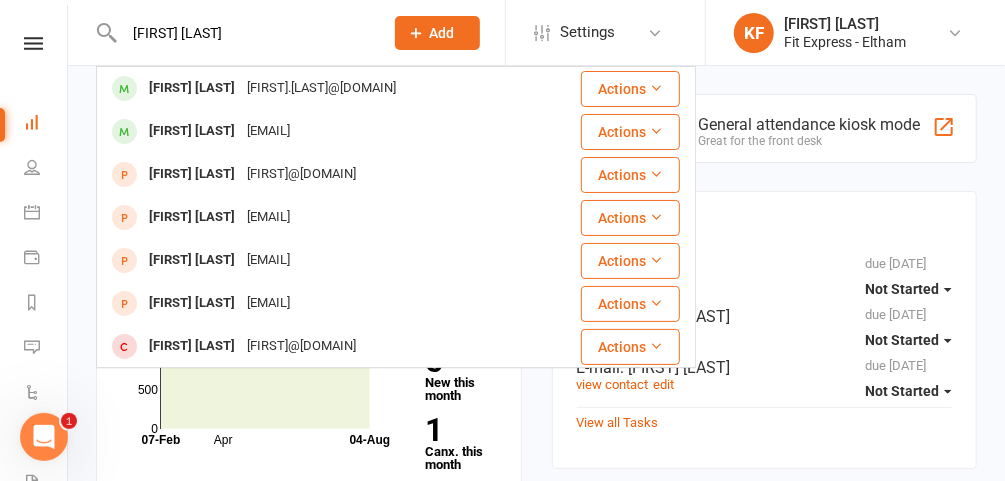 click on "[FIRST].[LAST]@[DOMAIN]" at bounding box center (321, 88) 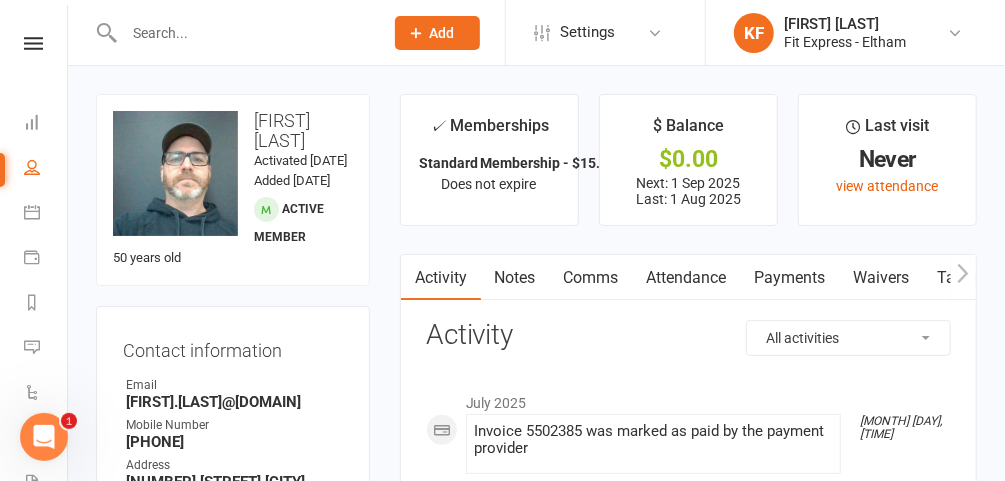click at bounding box center (243, 33) 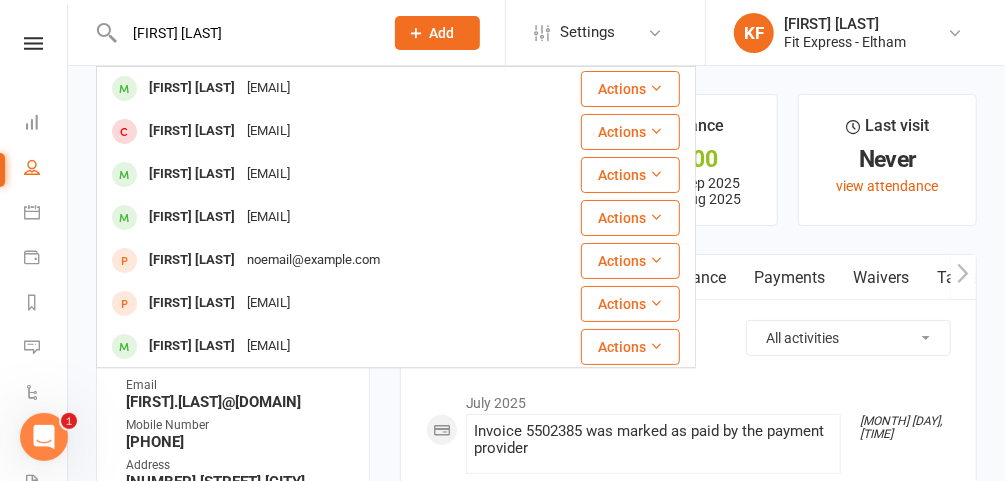 type on "[FIRST] [LAST]" 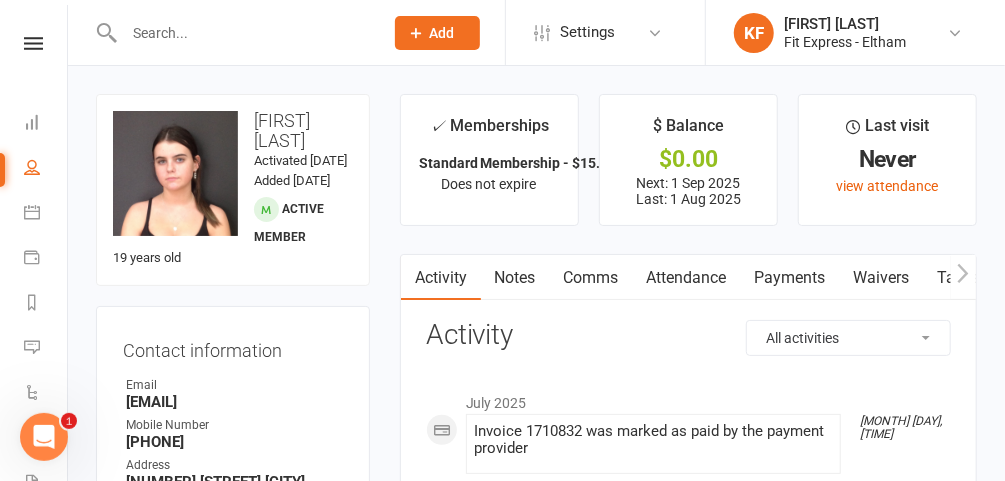 click on "Payments" at bounding box center (790, 278) 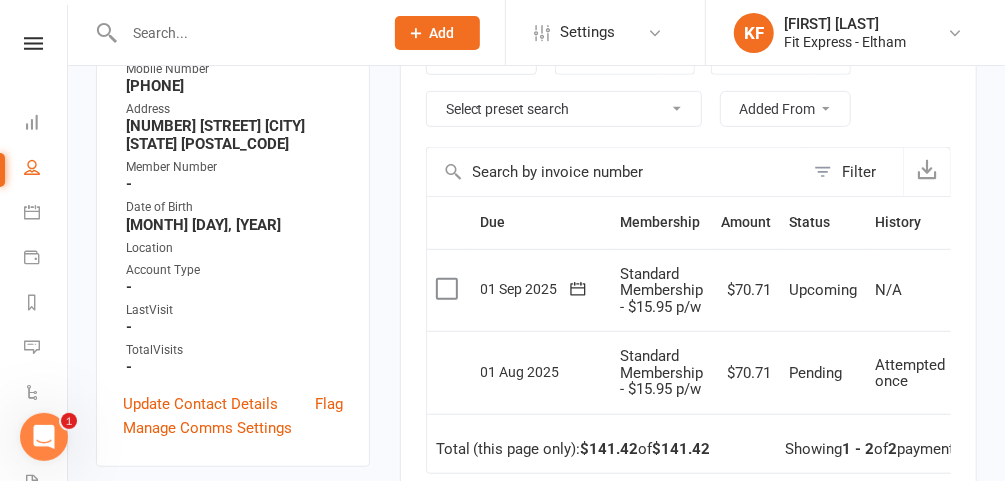 scroll, scrollTop: 0, scrollLeft: 0, axis: both 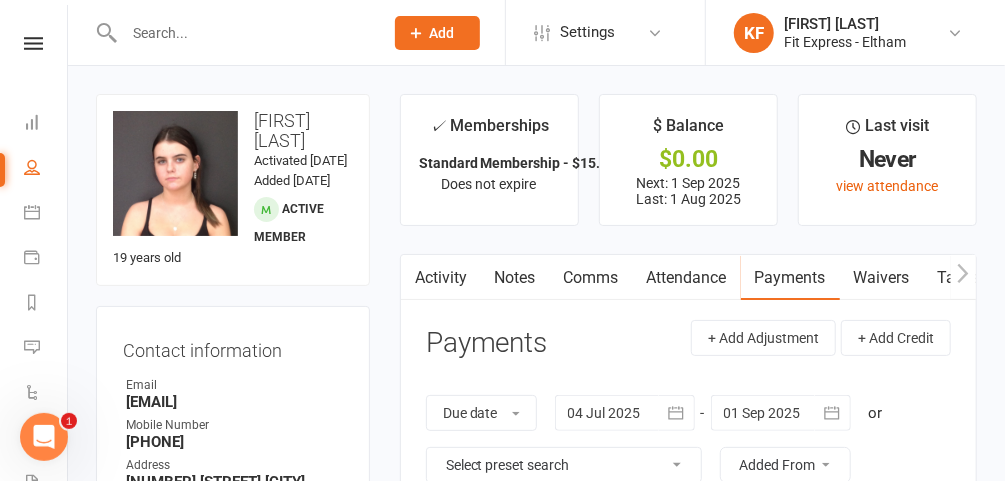 click at bounding box center [33, 43] 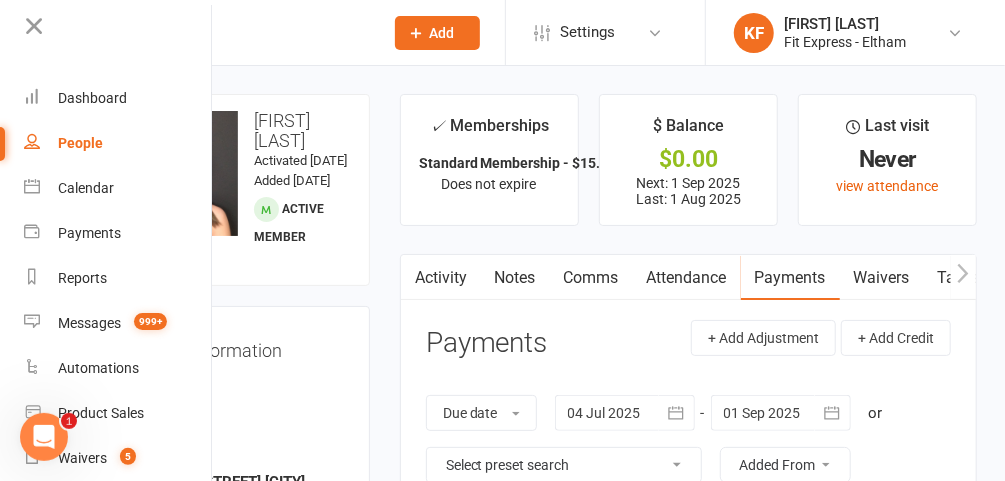 scroll, scrollTop: 2, scrollLeft: 0, axis: vertical 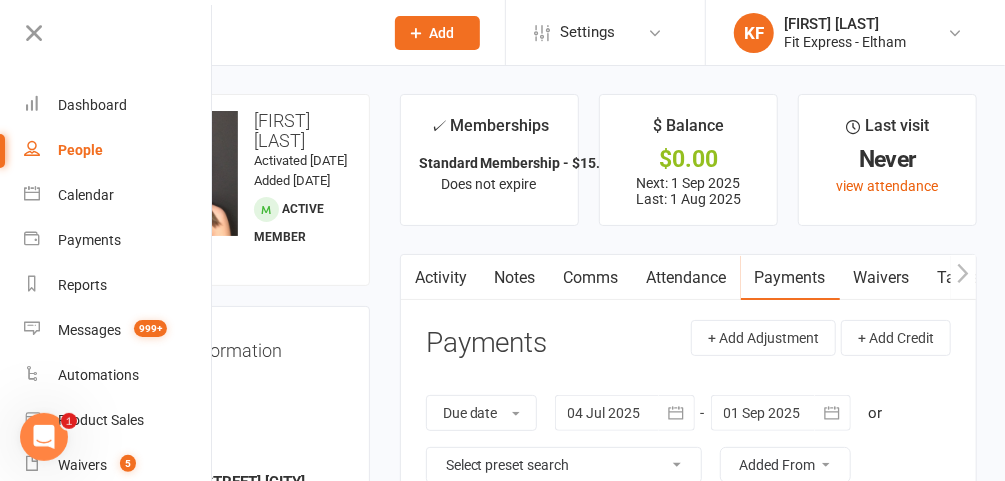 click on "✓ Memberships Standard Membership - $15.95 p/w Does not expire $ Balance $0.00 Next: [DATE] Last: [DATE] Last visit Never view attendance
Activity Notes Comms Attendance Payments Waivers Tasks Automations Credit balance
Payments + Add Adjustment + Add Credit Due date  Due date Date paid Date failed Date settled [DATE]
[MONTH] [YEAR]
Sun Mon Tue Wed Thu Fri Sat
27
29
30
01
02
03
04
05
28
06
07
08
09
10
11
12
29
13
14
15
16
17
18
19
30
20
21" at bounding box center (688, 616) 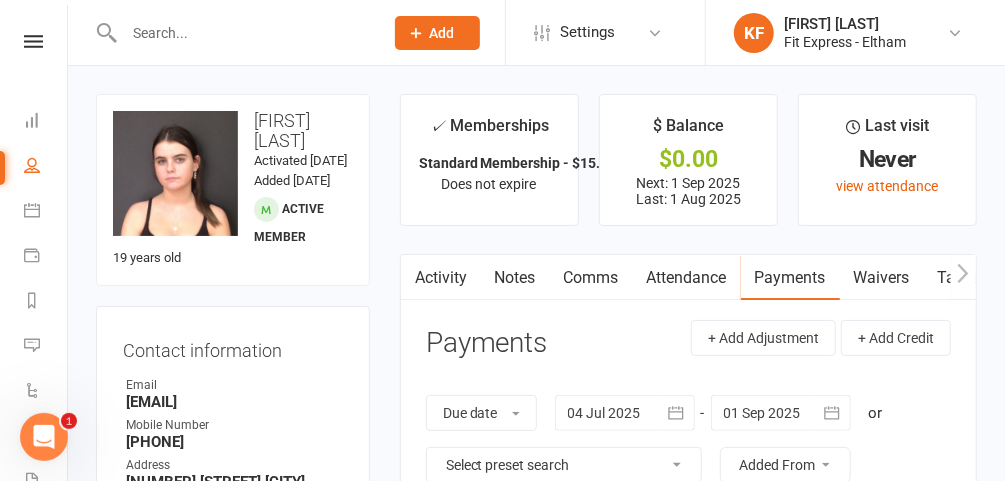 click at bounding box center [243, 33] 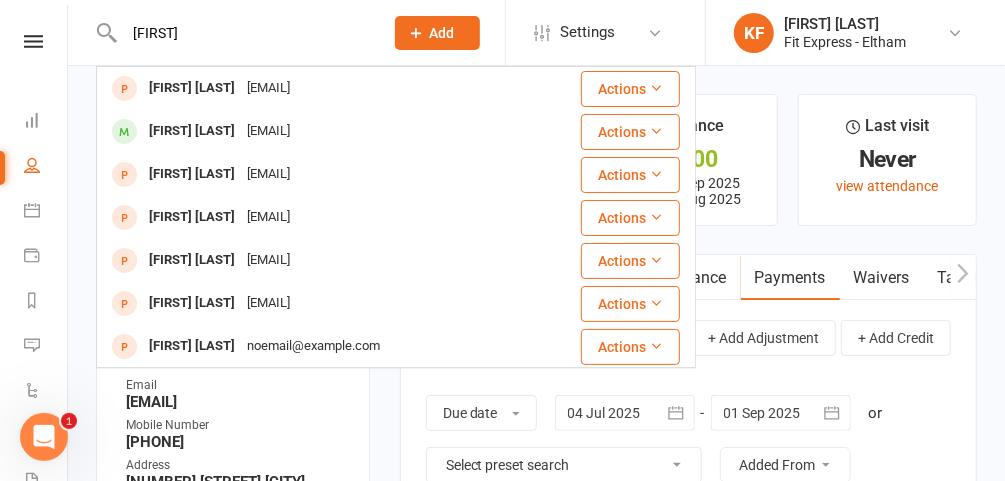 type on "[FIRST]" 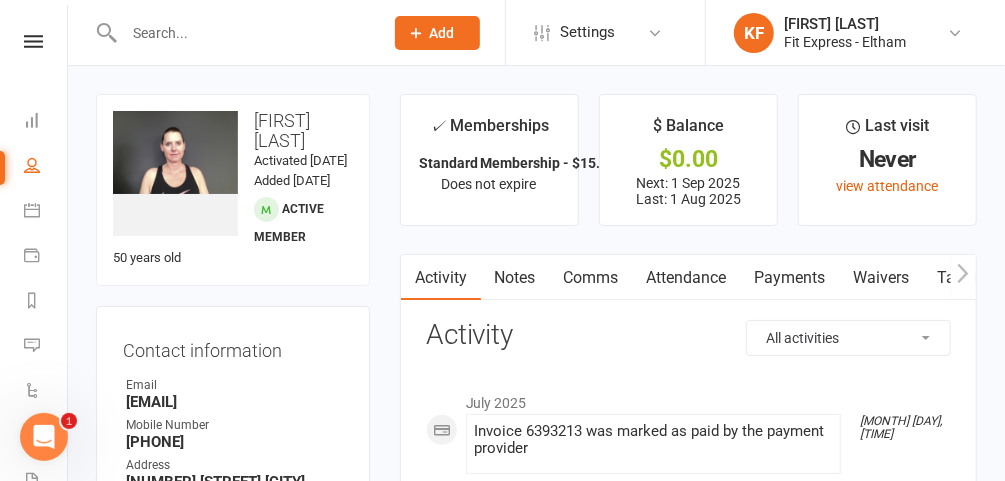 click at bounding box center [243, 33] 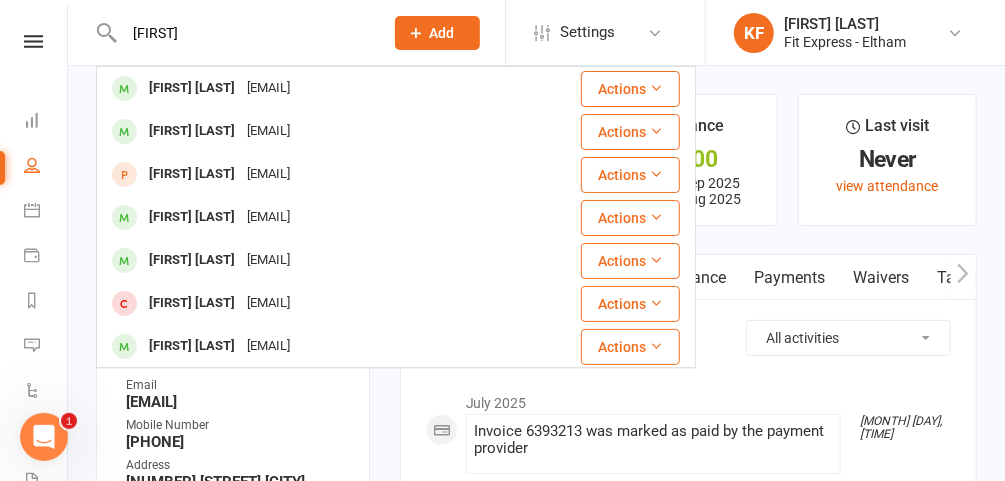 type on "[FIRST]" 